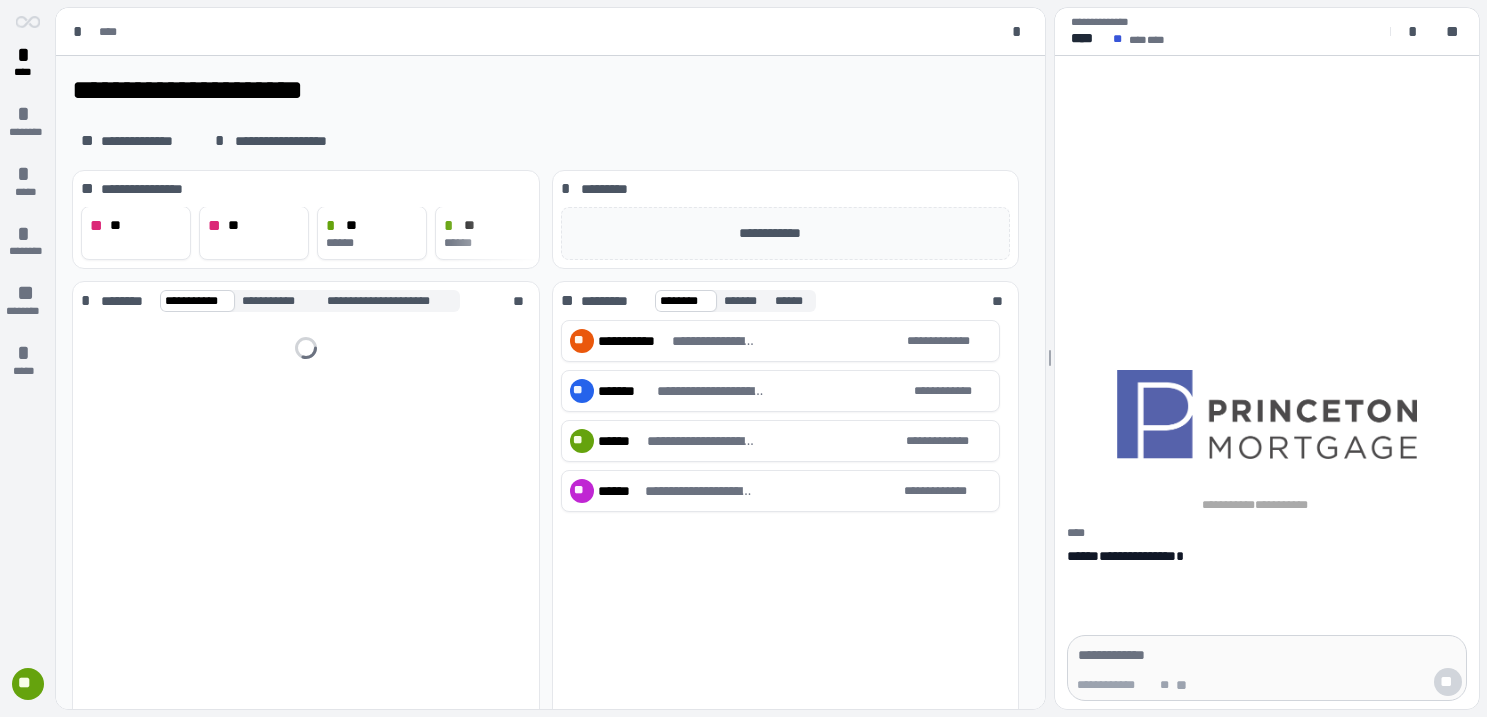 scroll, scrollTop: 0, scrollLeft: 0, axis: both 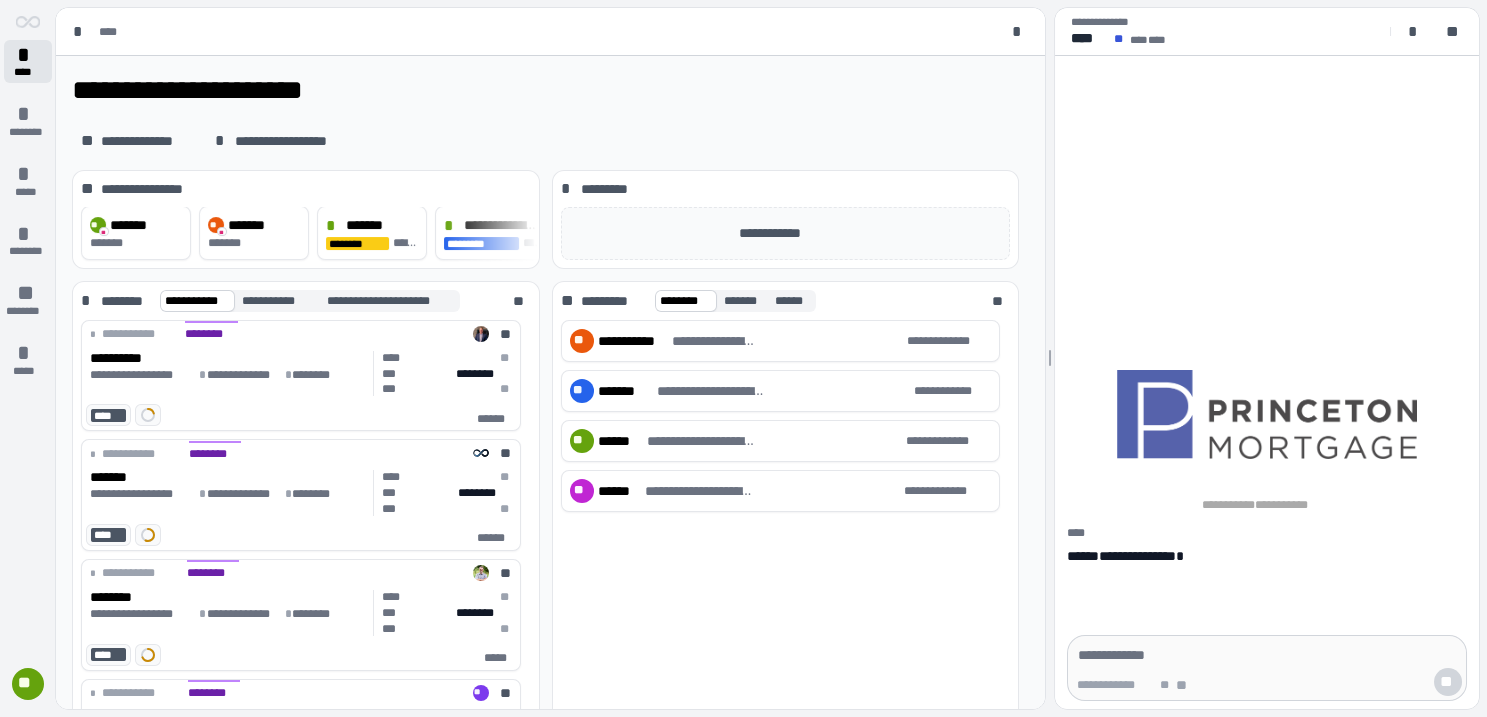 click on "*" at bounding box center [28, 55] 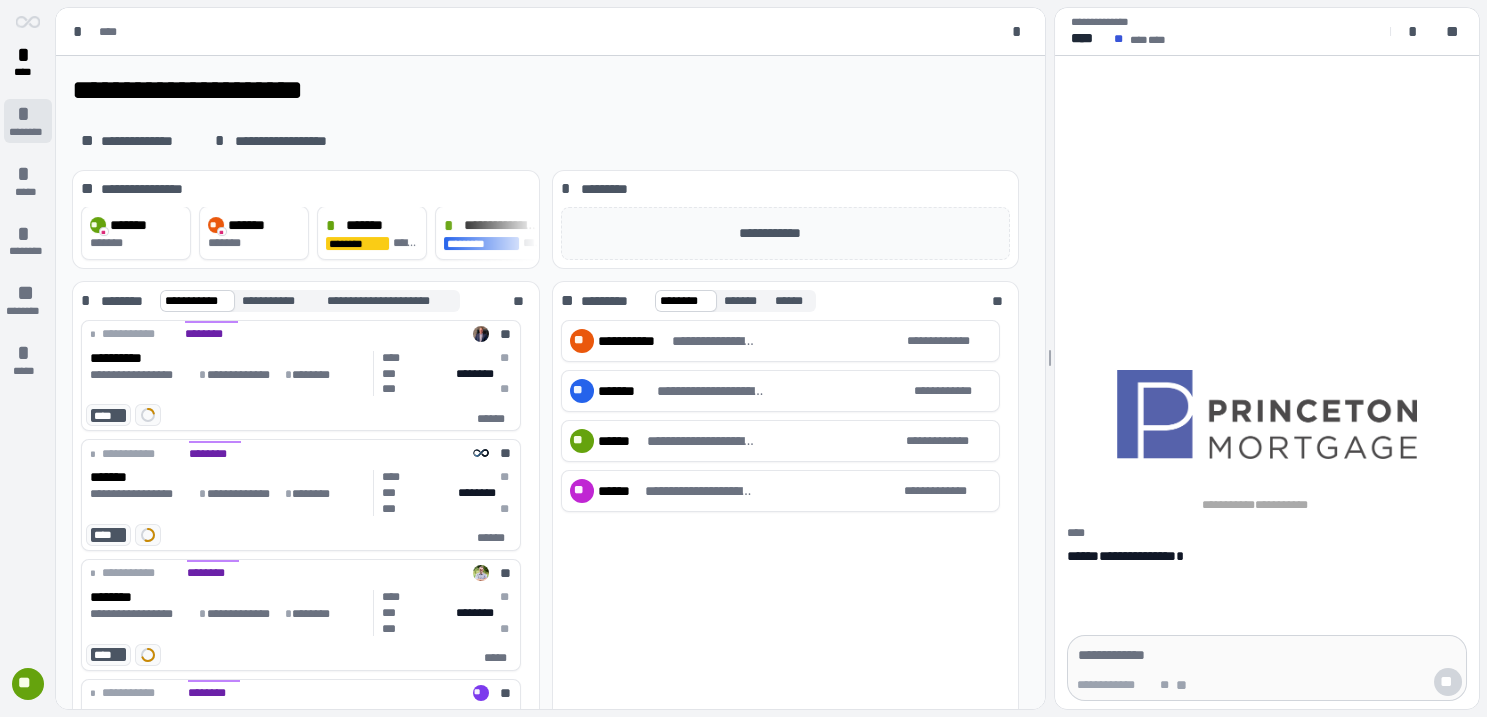 click on "*" at bounding box center (28, 114) 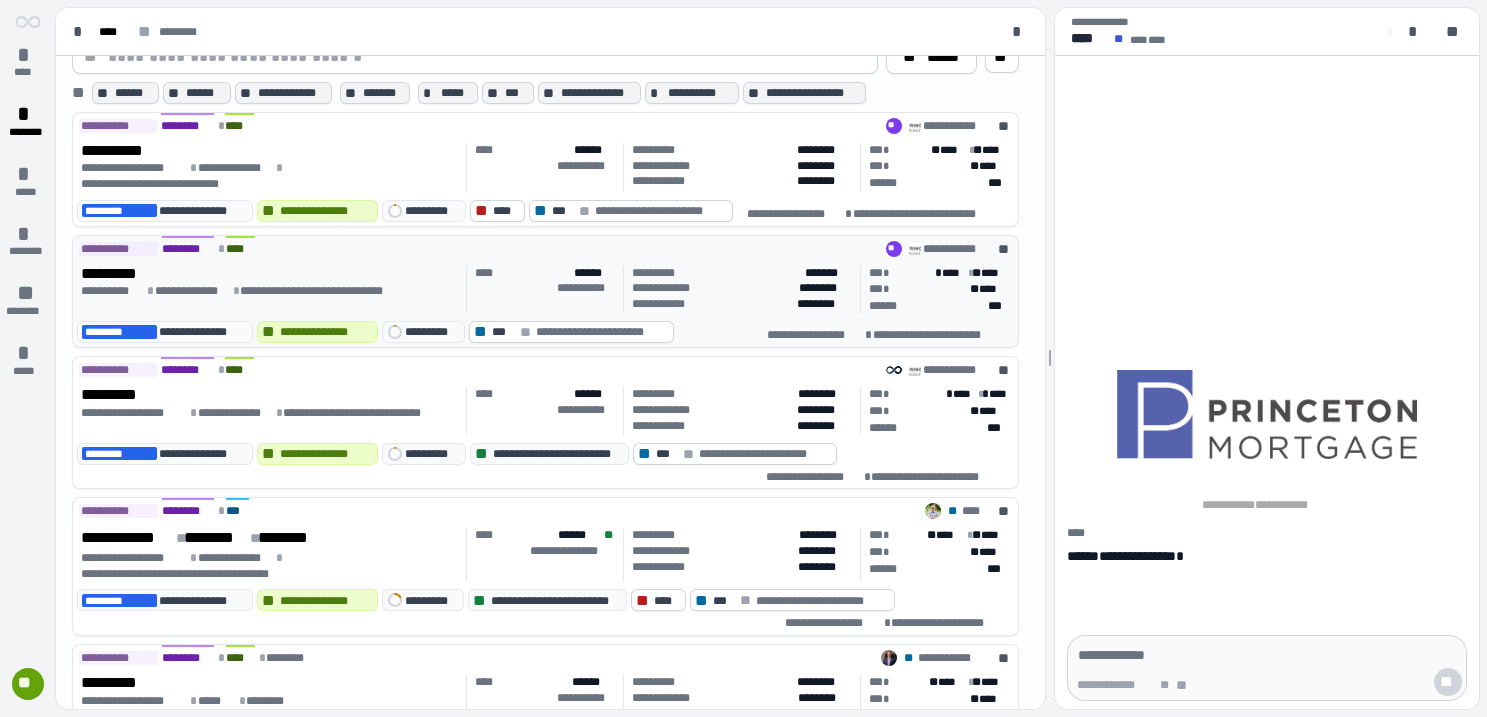 scroll, scrollTop: 86, scrollLeft: 0, axis: vertical 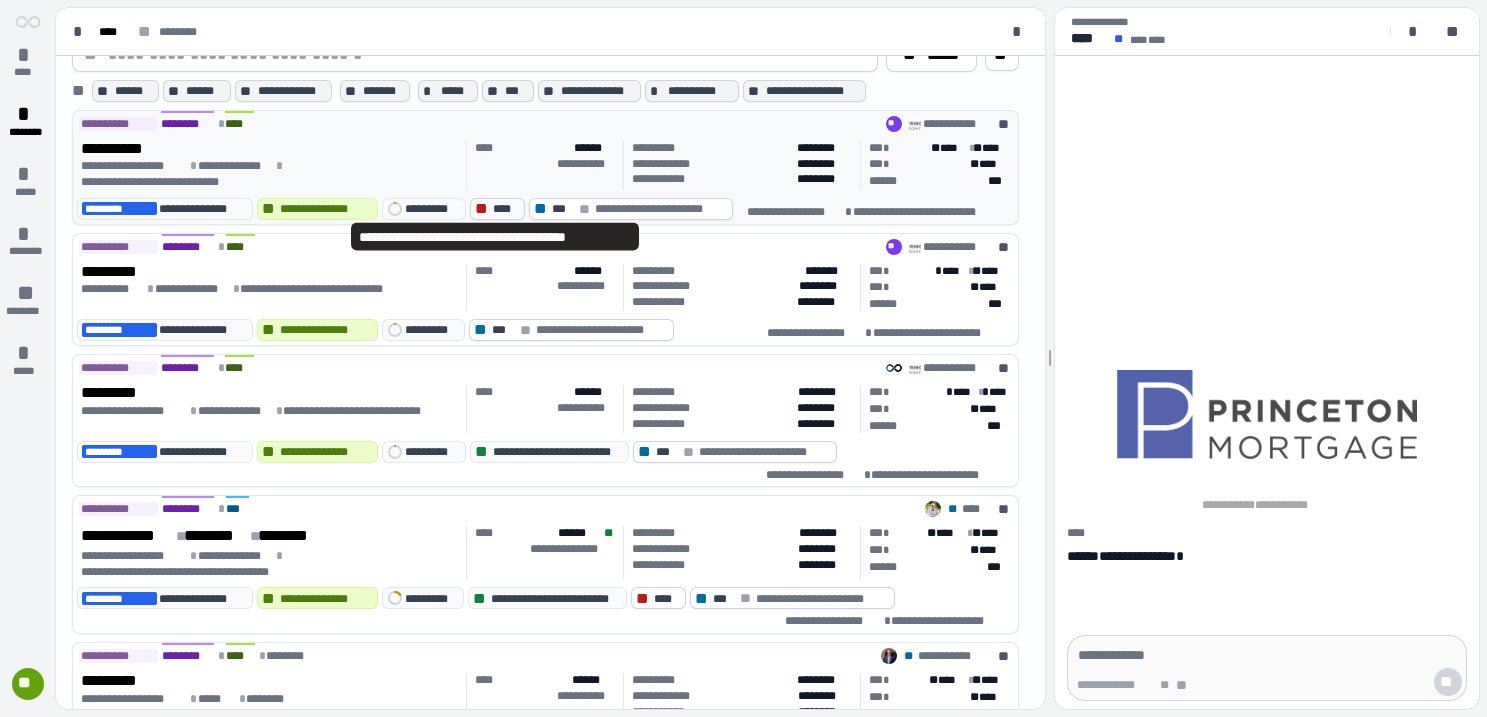 click on "****" at bounding box center [505, 209] 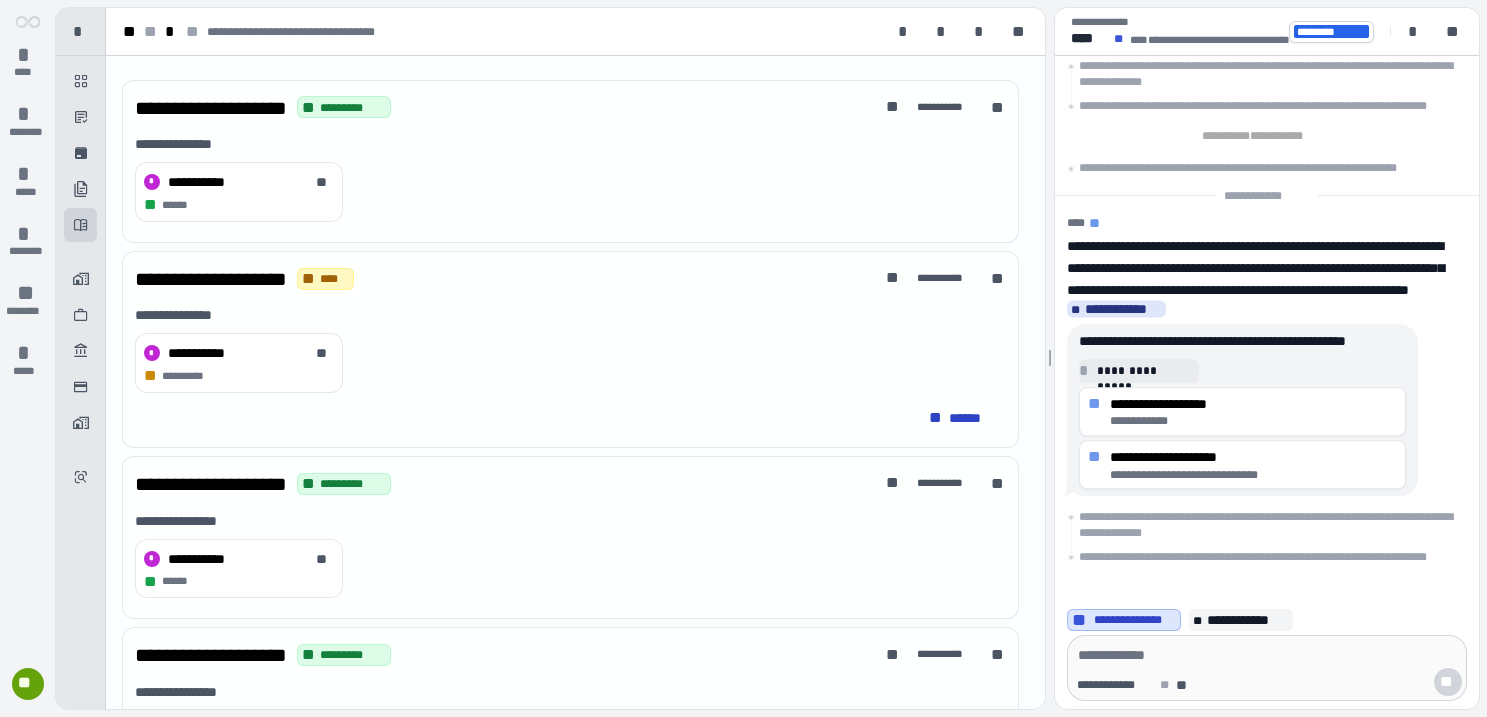 scroll, scrollTop: 32, scrollLeft: 0, axis: vertical 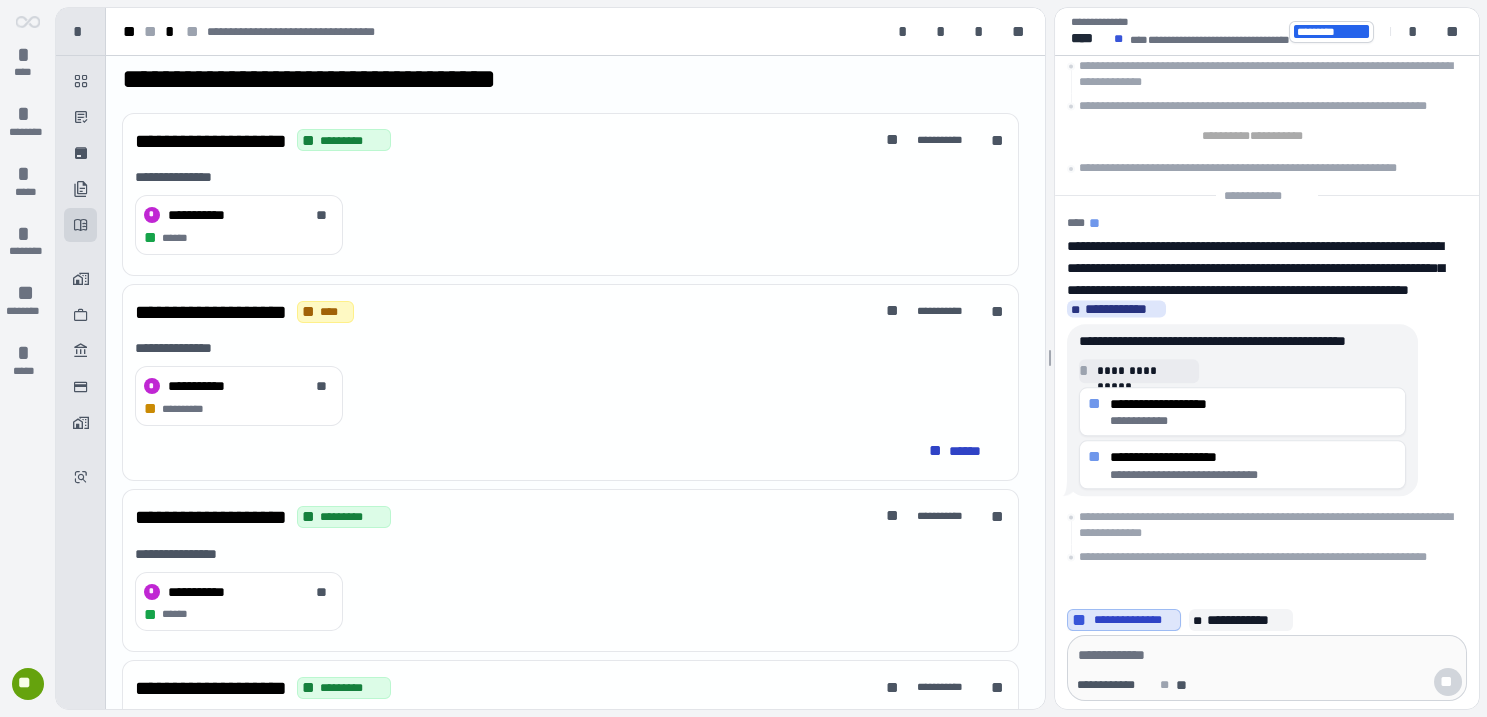 click on "**********" at bounding box center (210, 386) 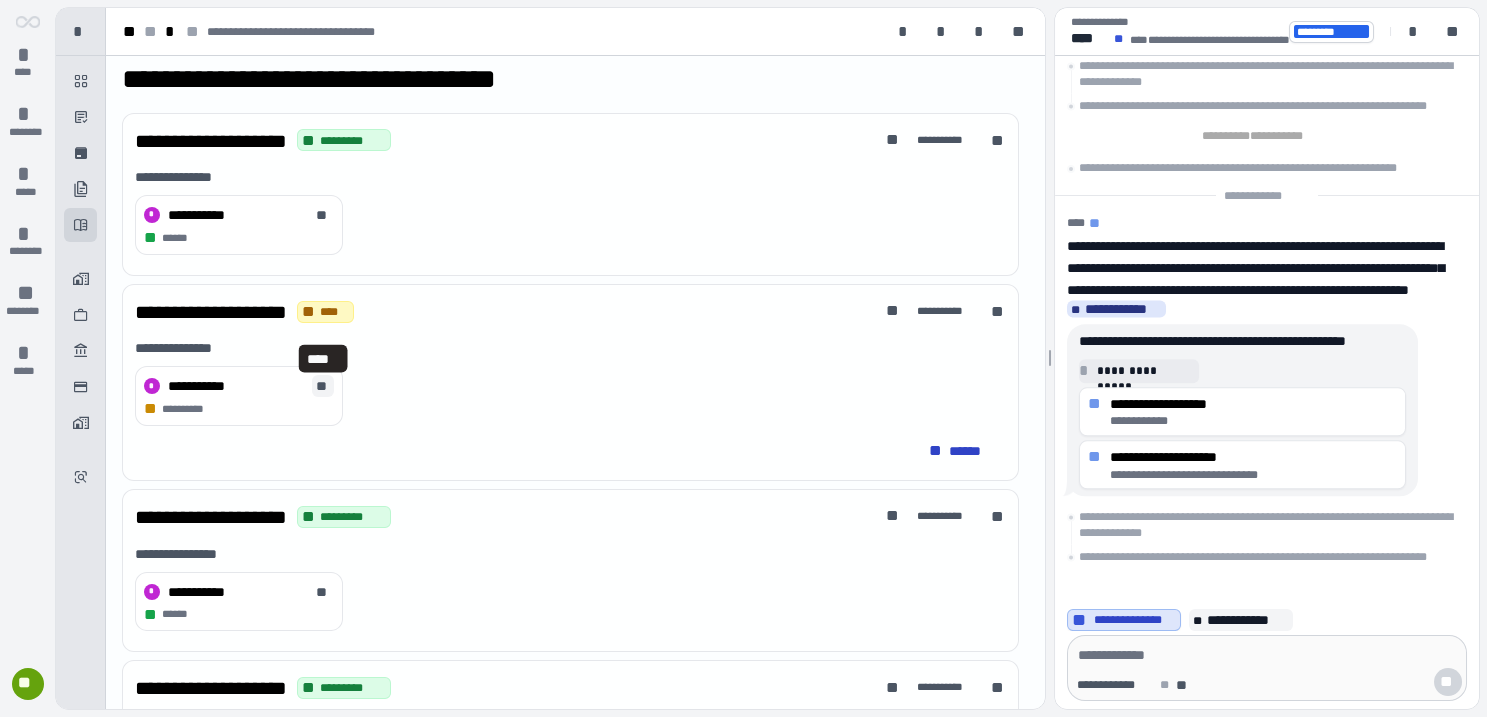 click on "**" at bounding box center [323, 387] 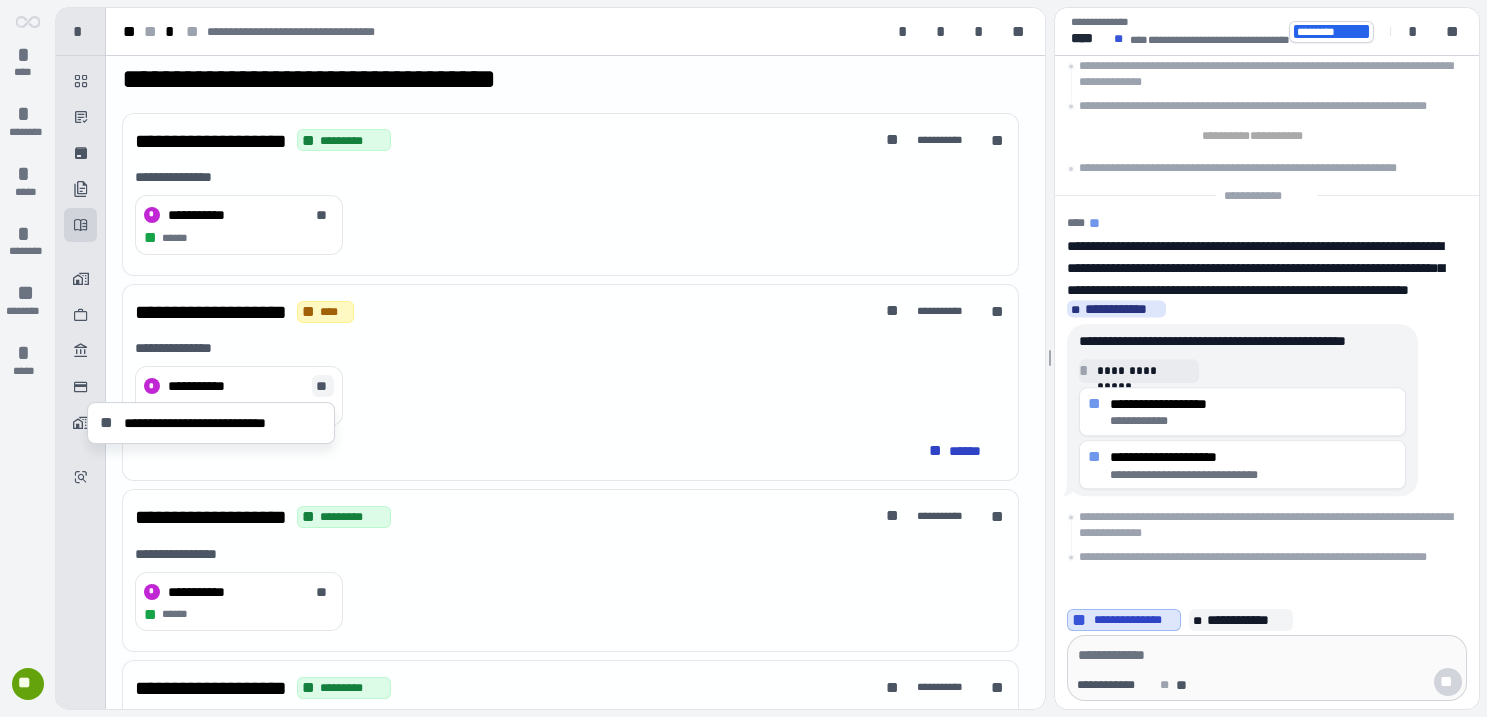 click on "**" at bounding box center (323, 387) 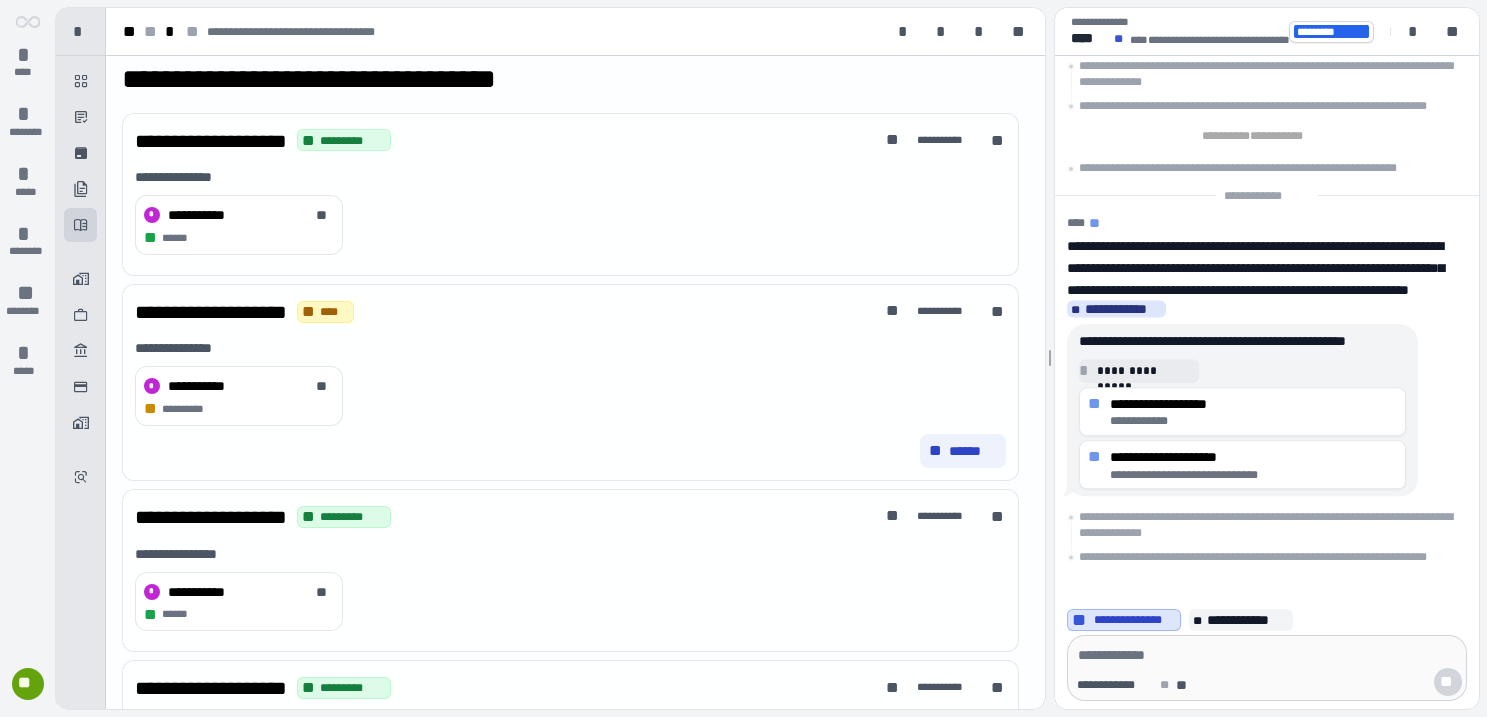 click on "******" at bounding box center [973, 451] 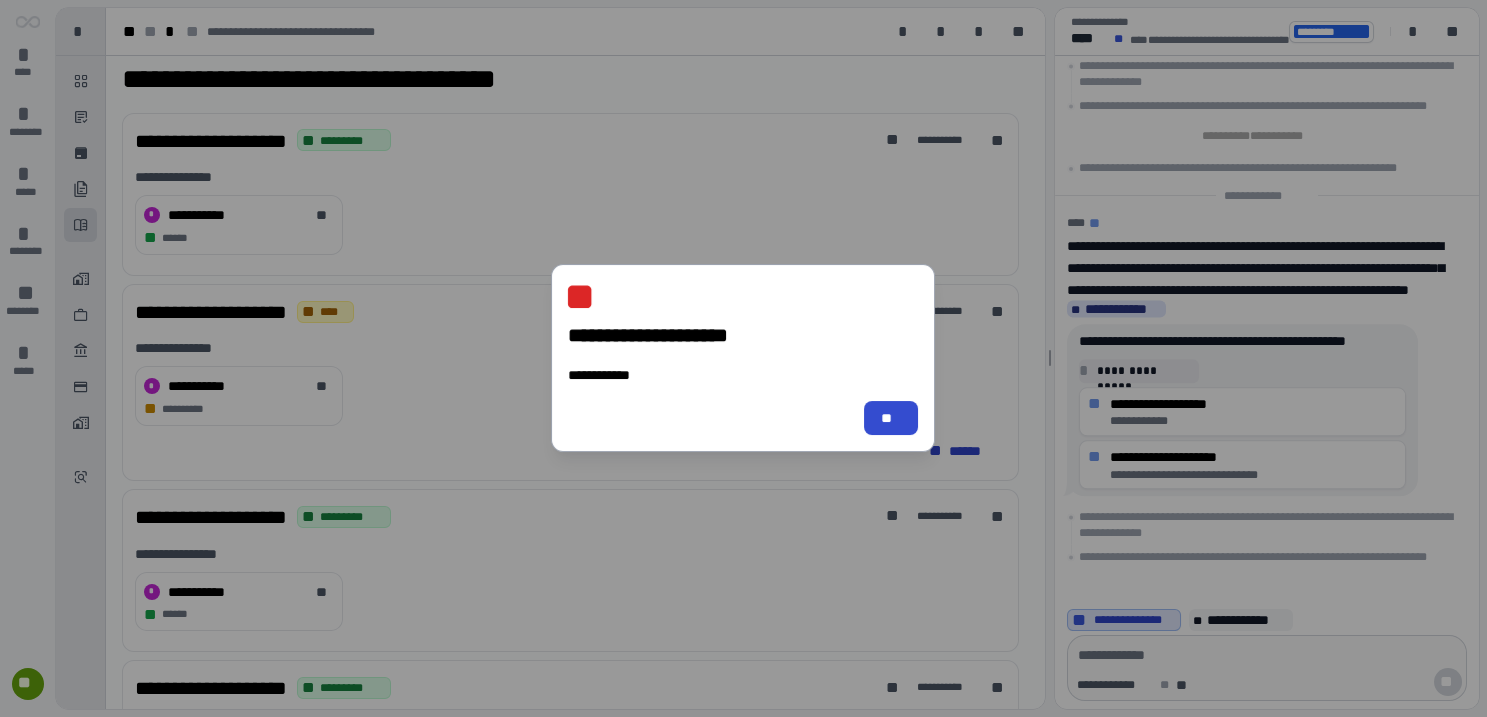 click on "**" at bounding box center (892, 418) 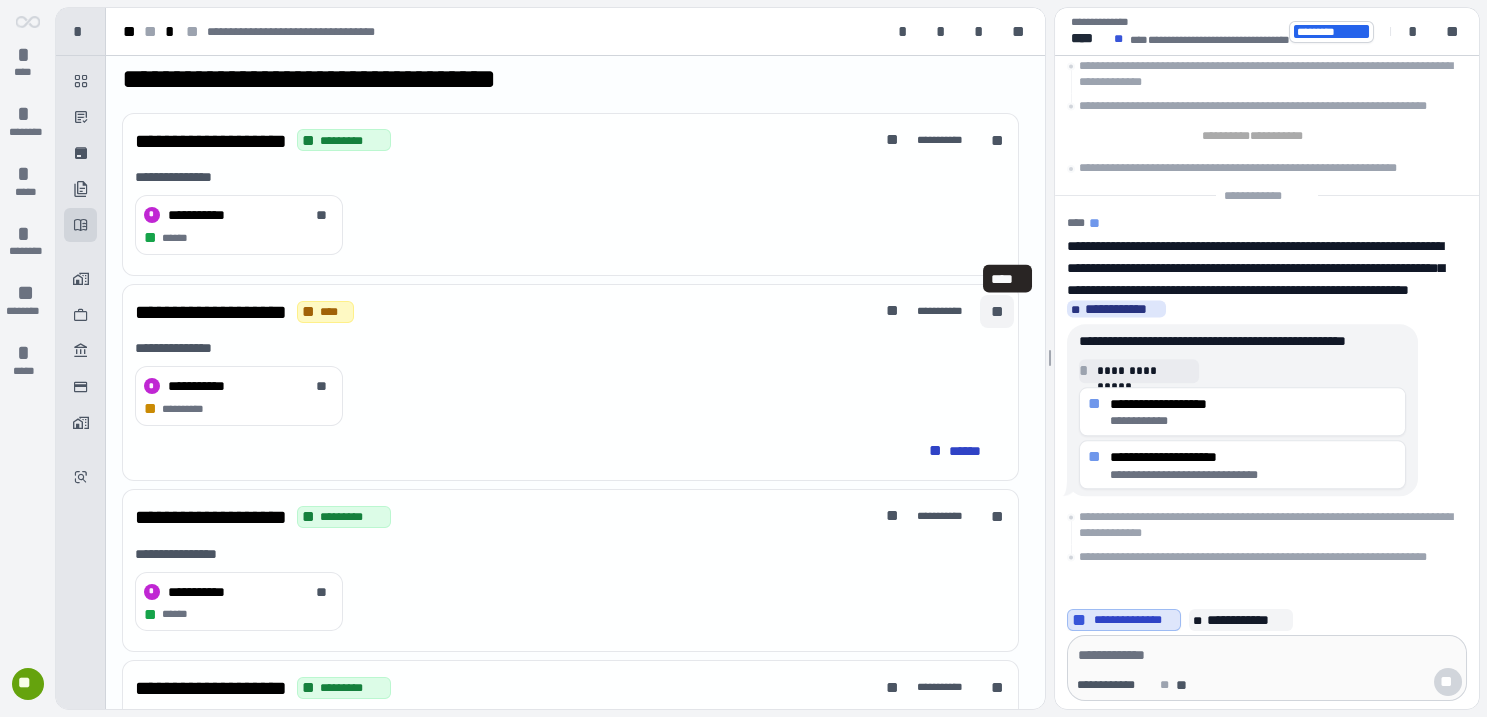 click on "**" at bounding box center (997, 312) 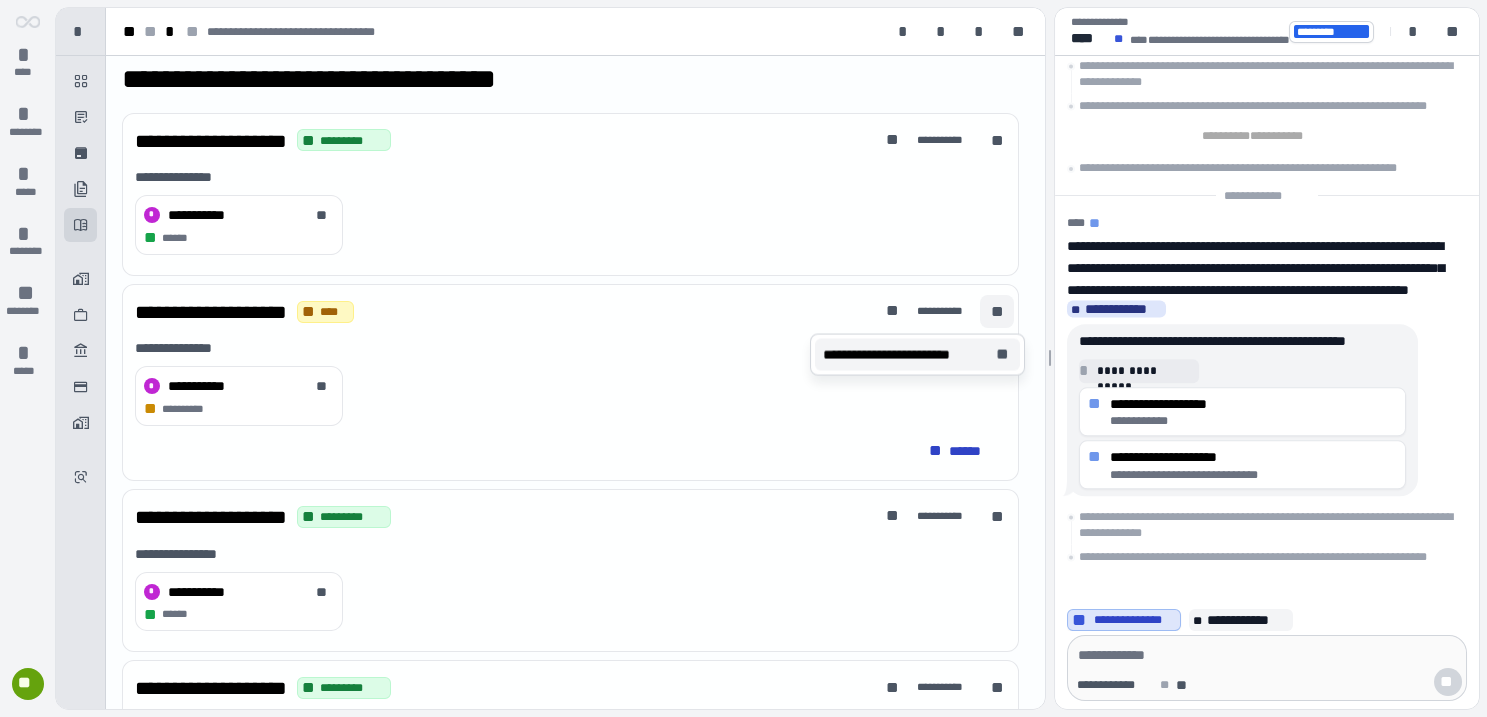 click on "**********" at bounding box center (905, 355) 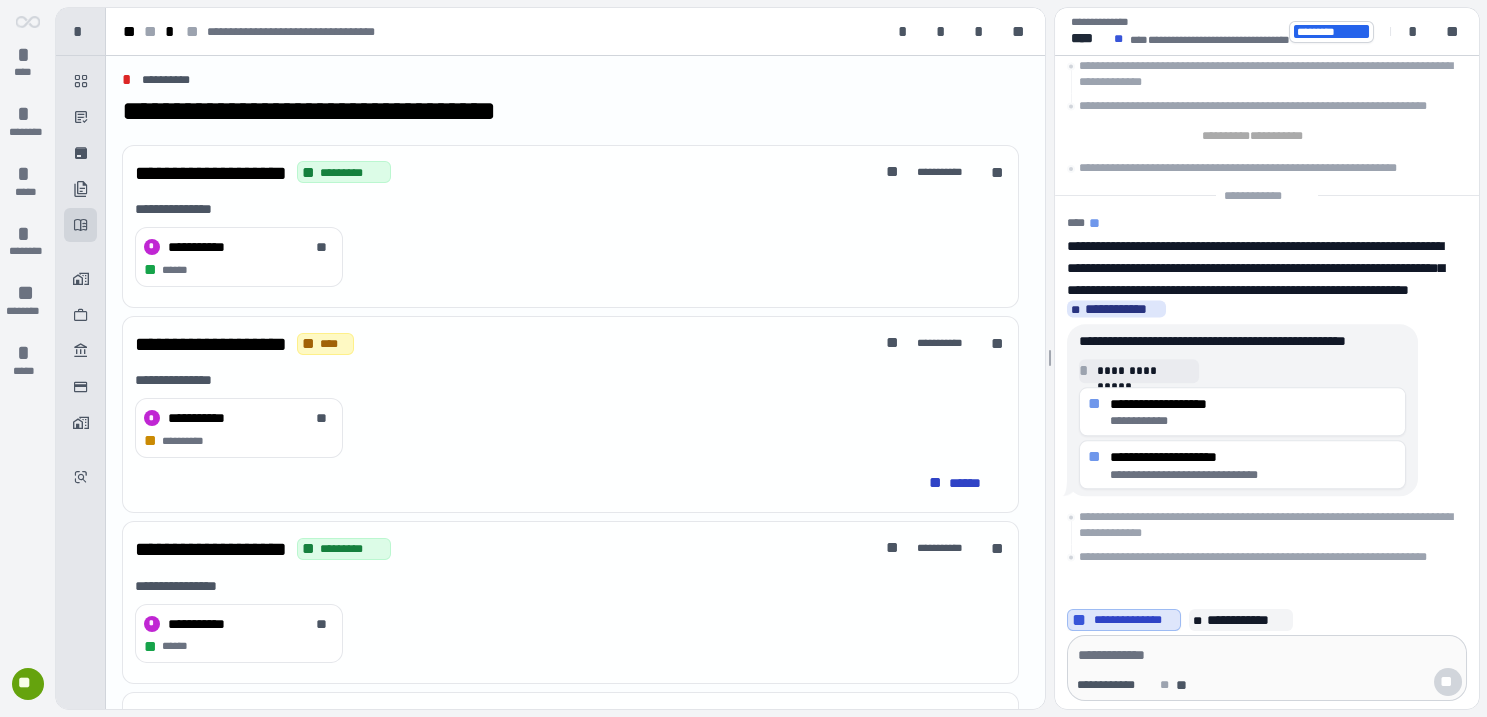 scroll, scrollTop: 0, scrollLeft: 0, axis: both 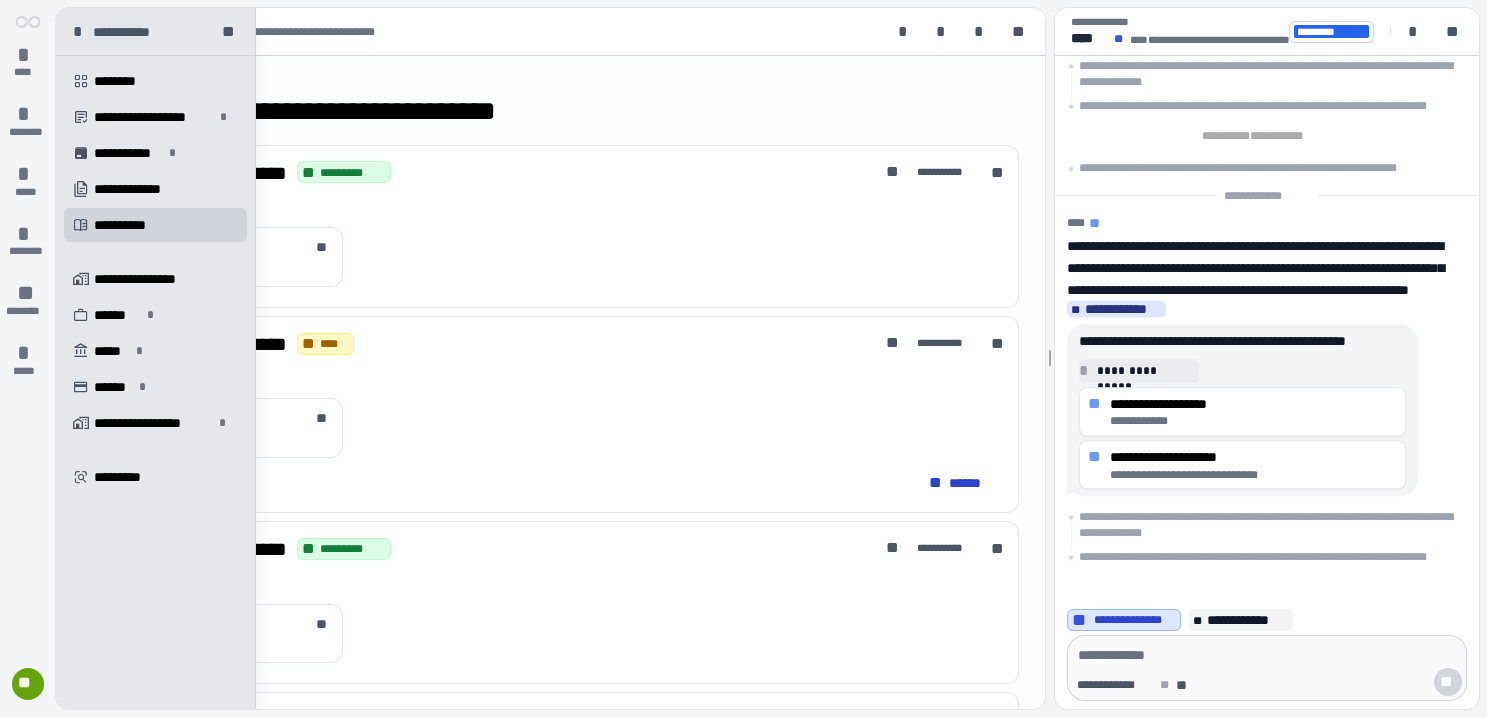 click on "********* *****" at bounding box center (575, 209) 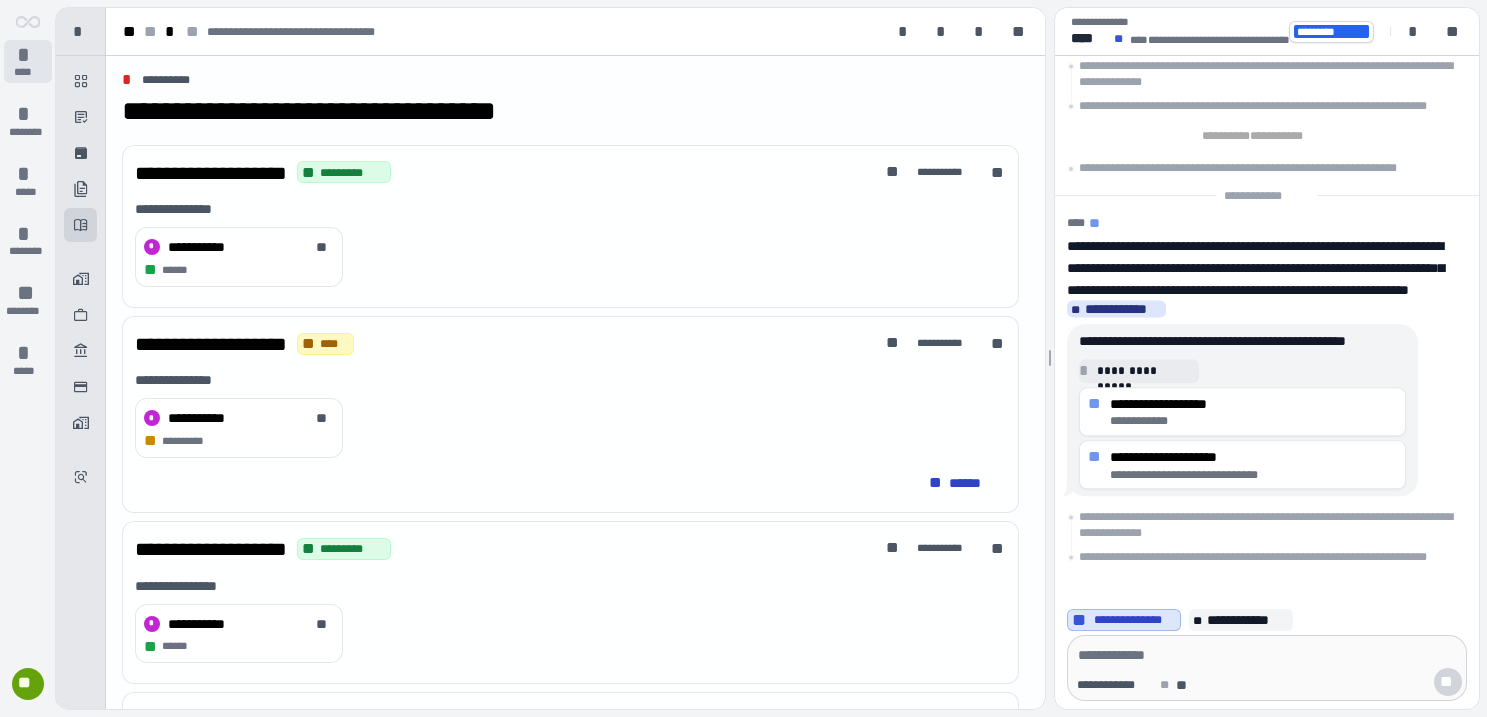 click on "*" at bounding box center [28, 55] 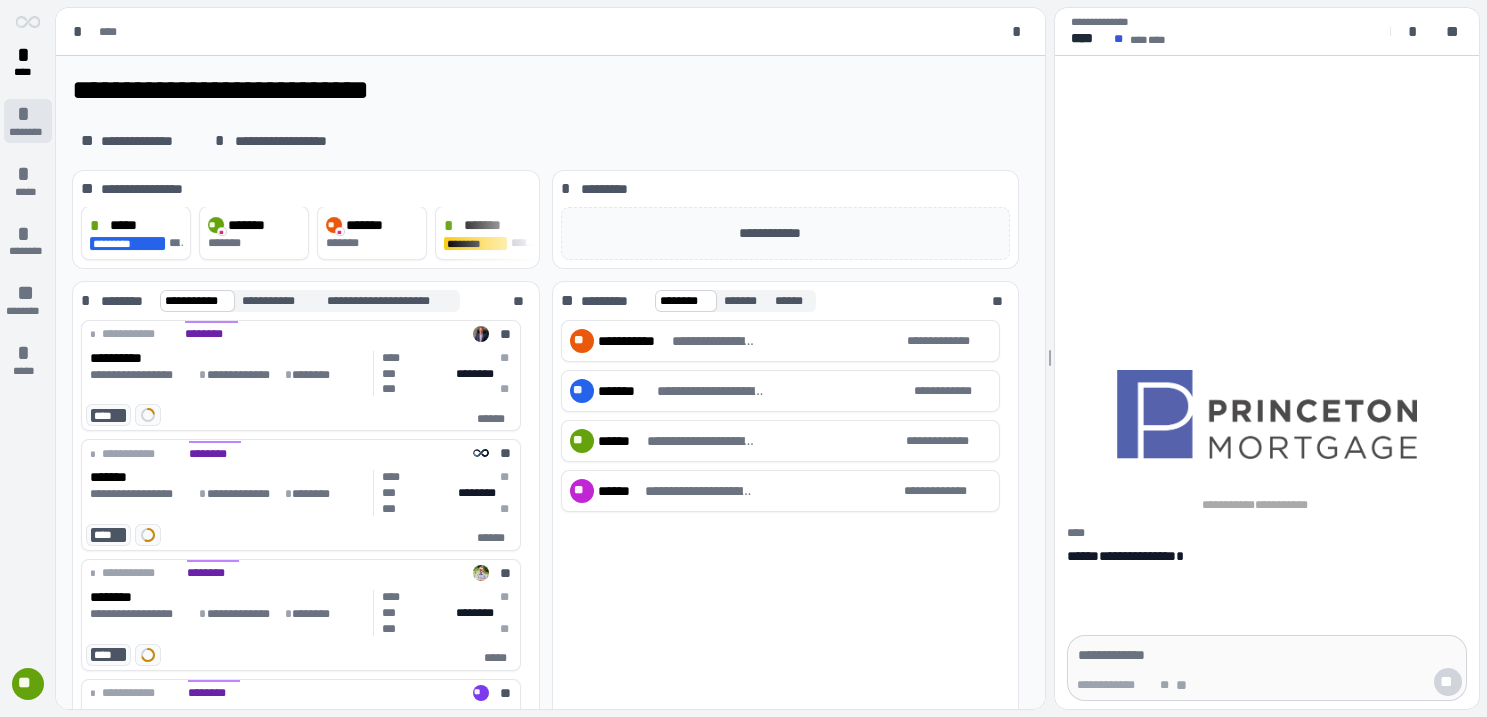 click on "*" at bounding box center [28, 114] 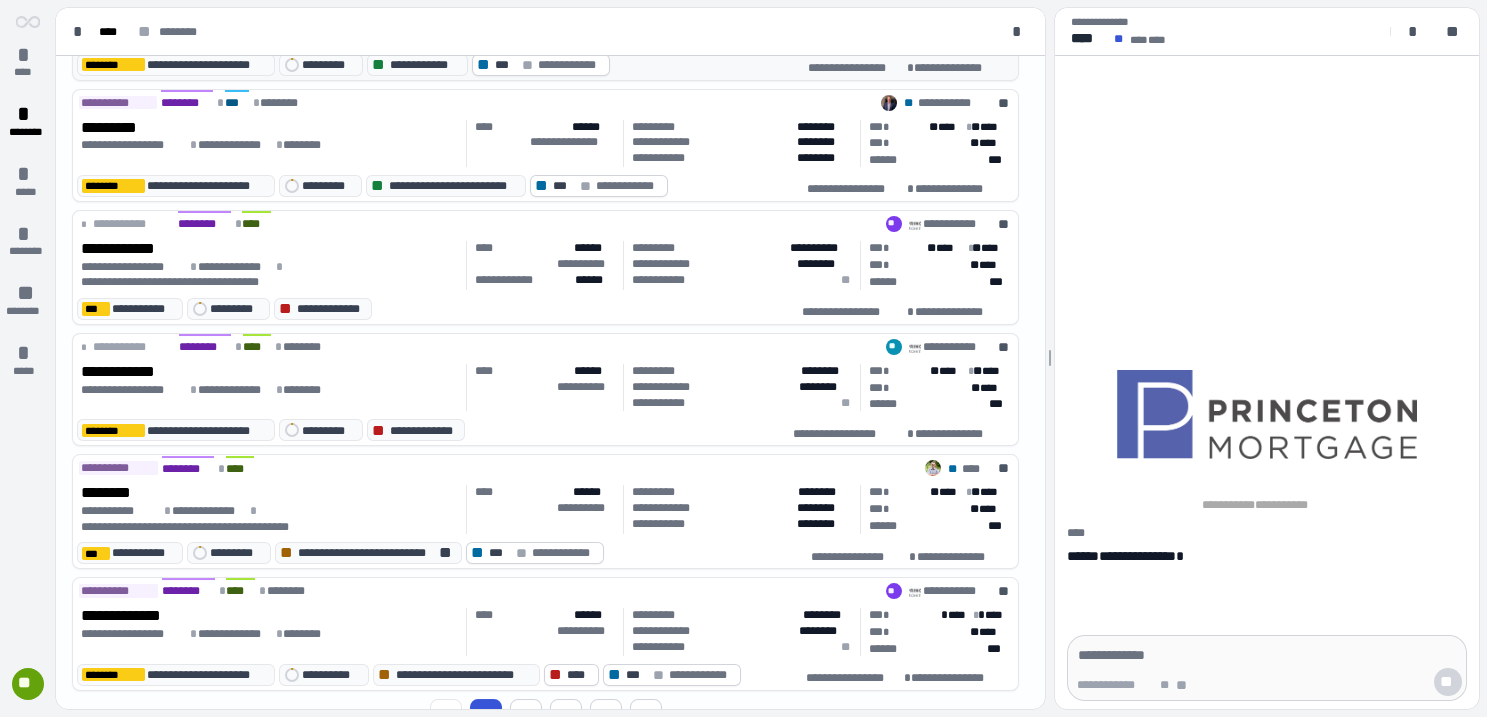scroll, scrollTop: 440, scrollLeft: 0, axis: vertical 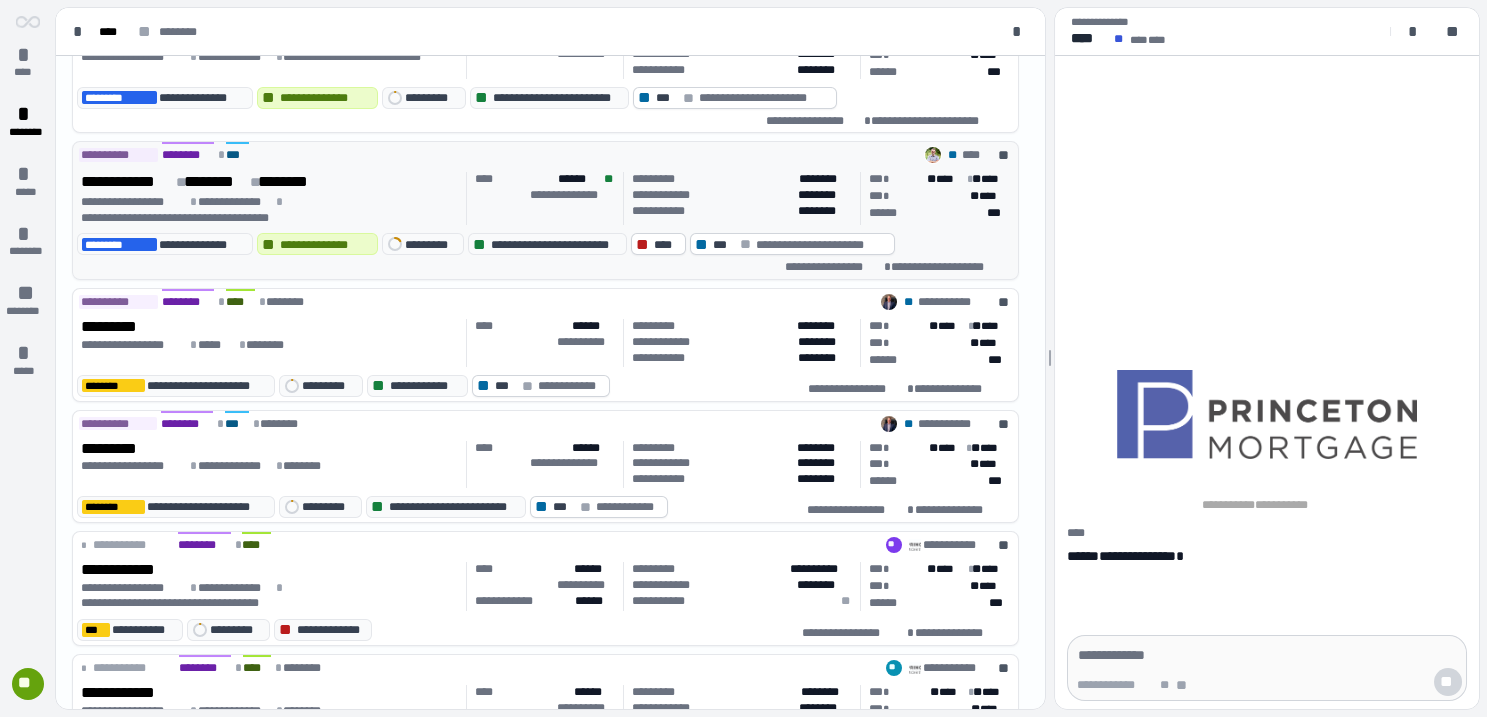 click on "**********" at bounding box center (195, 218) 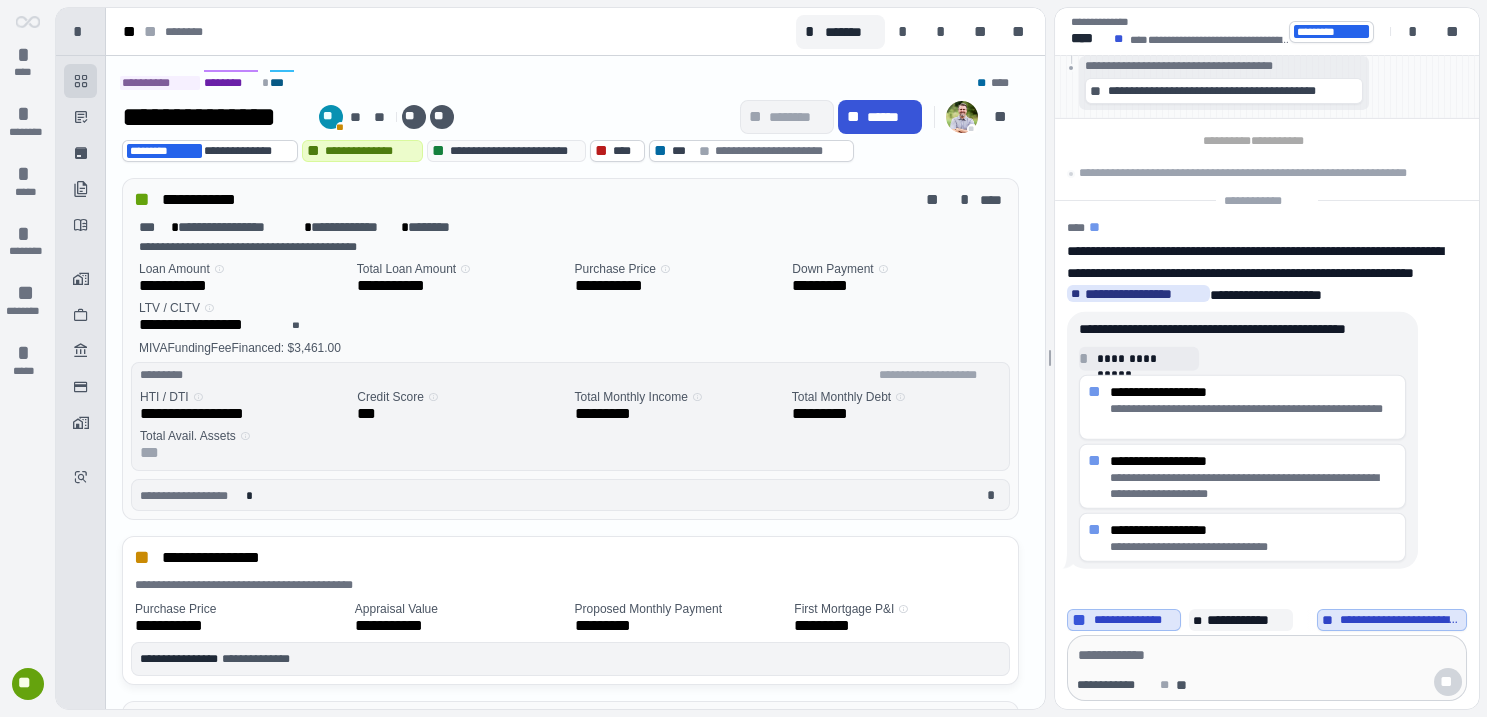 scroll, scrollTop: 0, scrollLeft: 0, axis: both 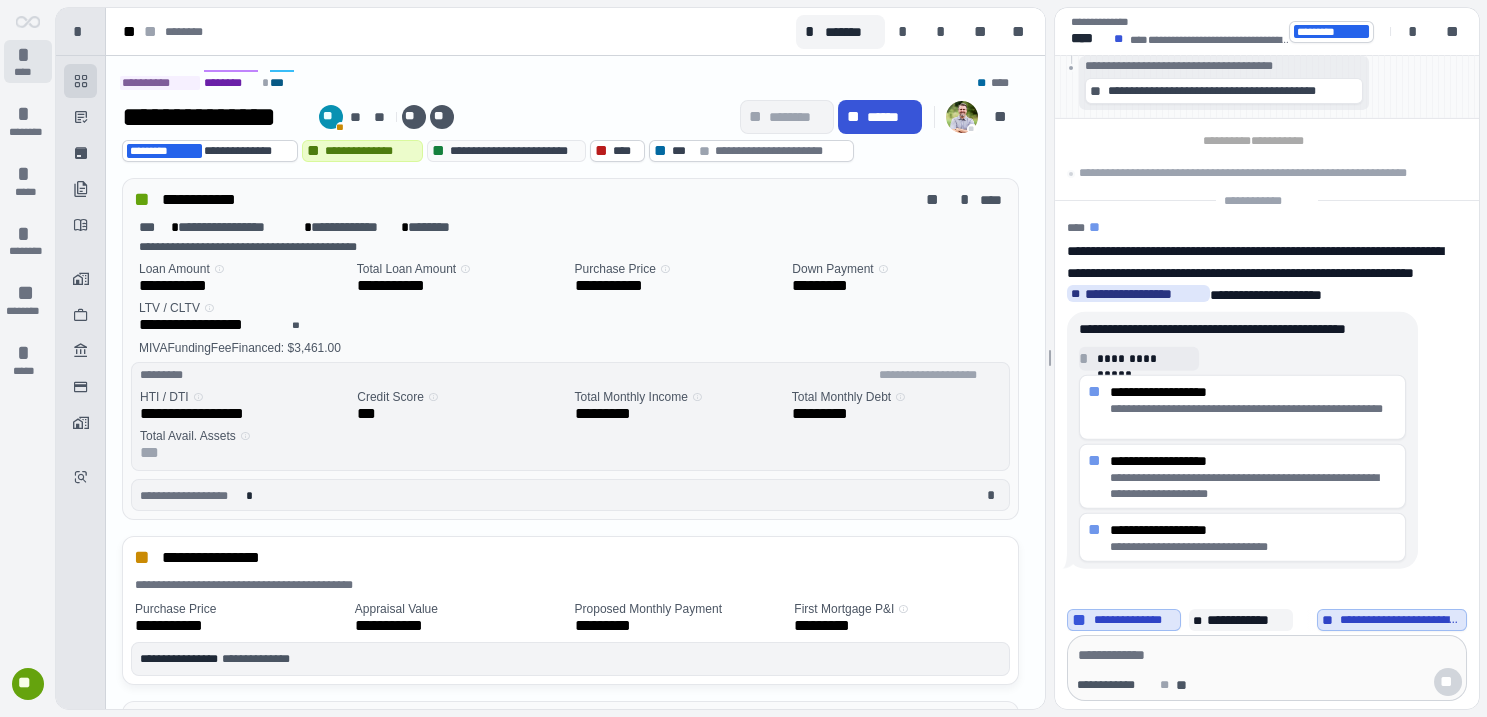 click on "*" at bounding box center (28, 55) 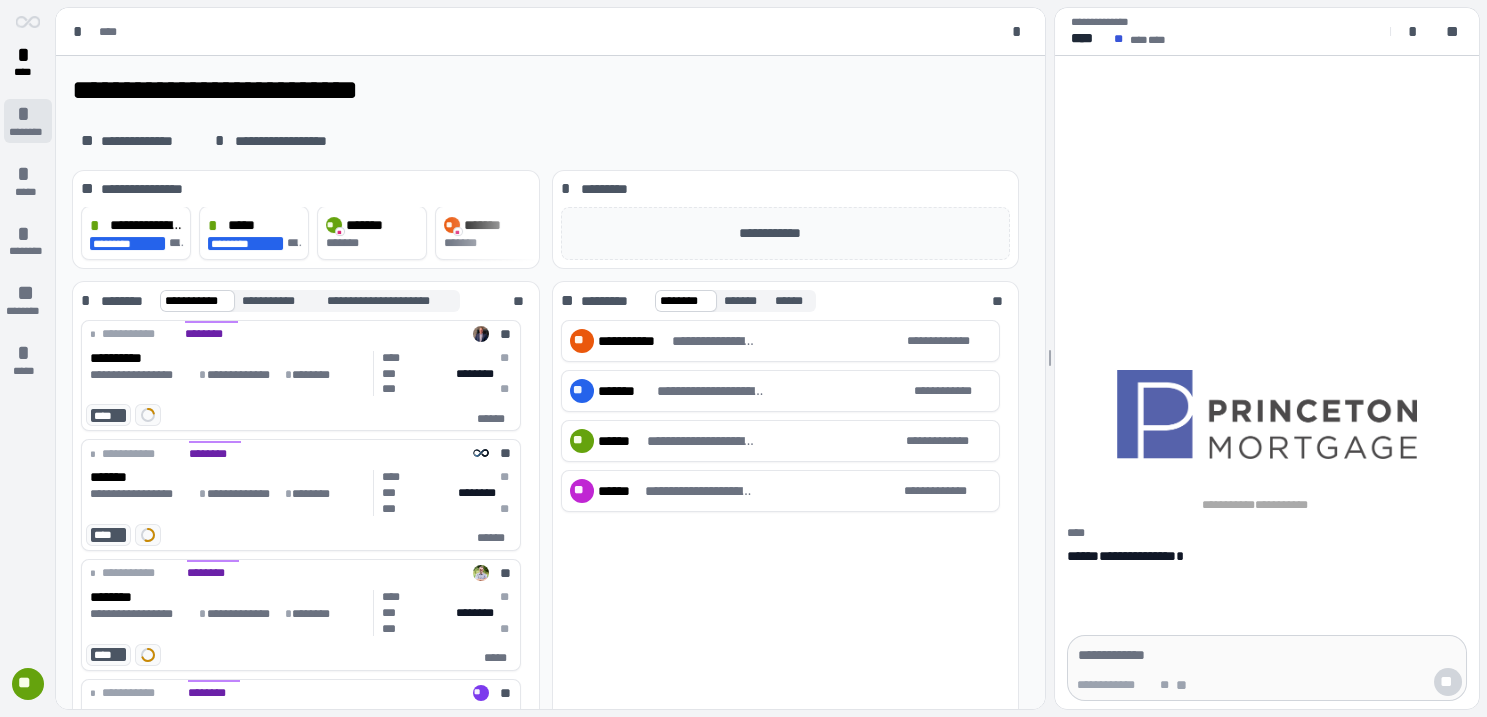 click on "*" at bounding box center [28, 114] 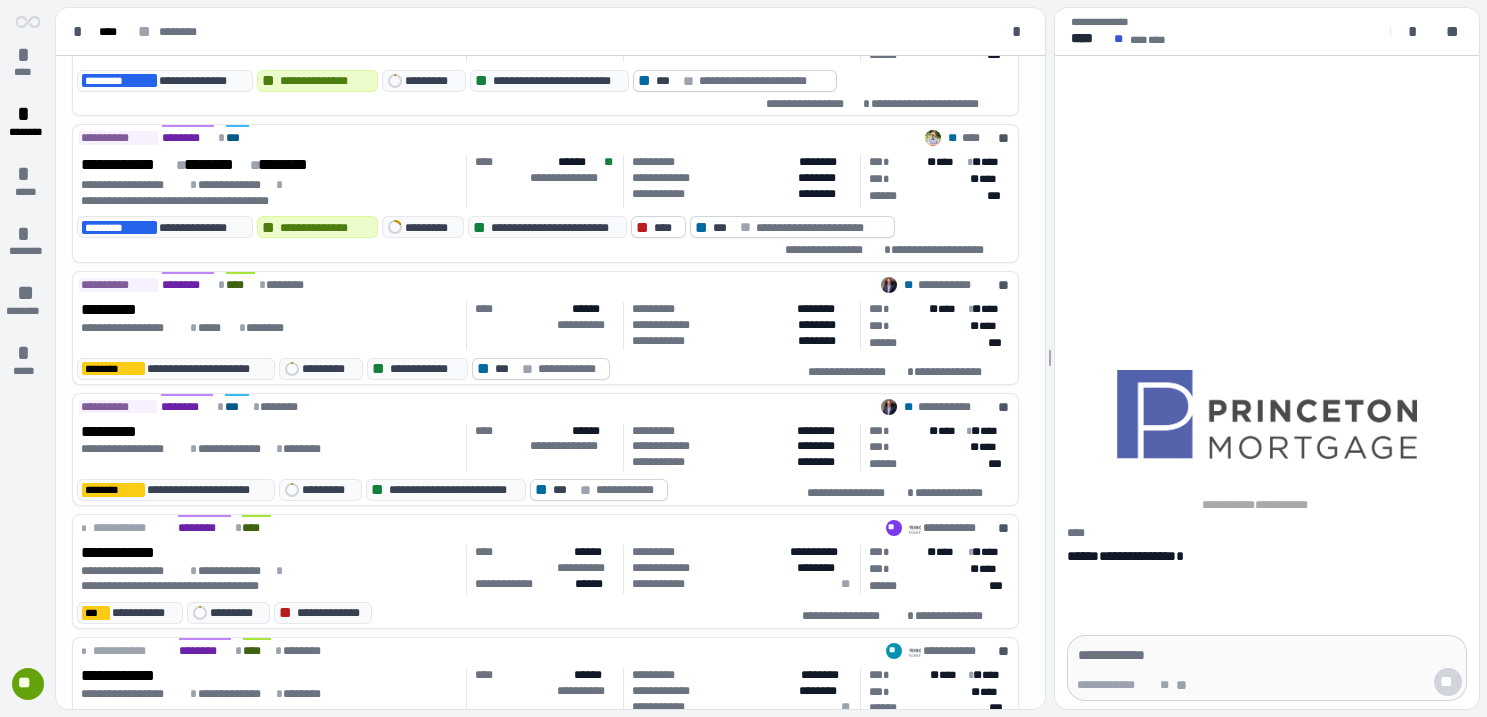 scroll, scrollTop: 471, scrollLeft: 0, axis: vertical 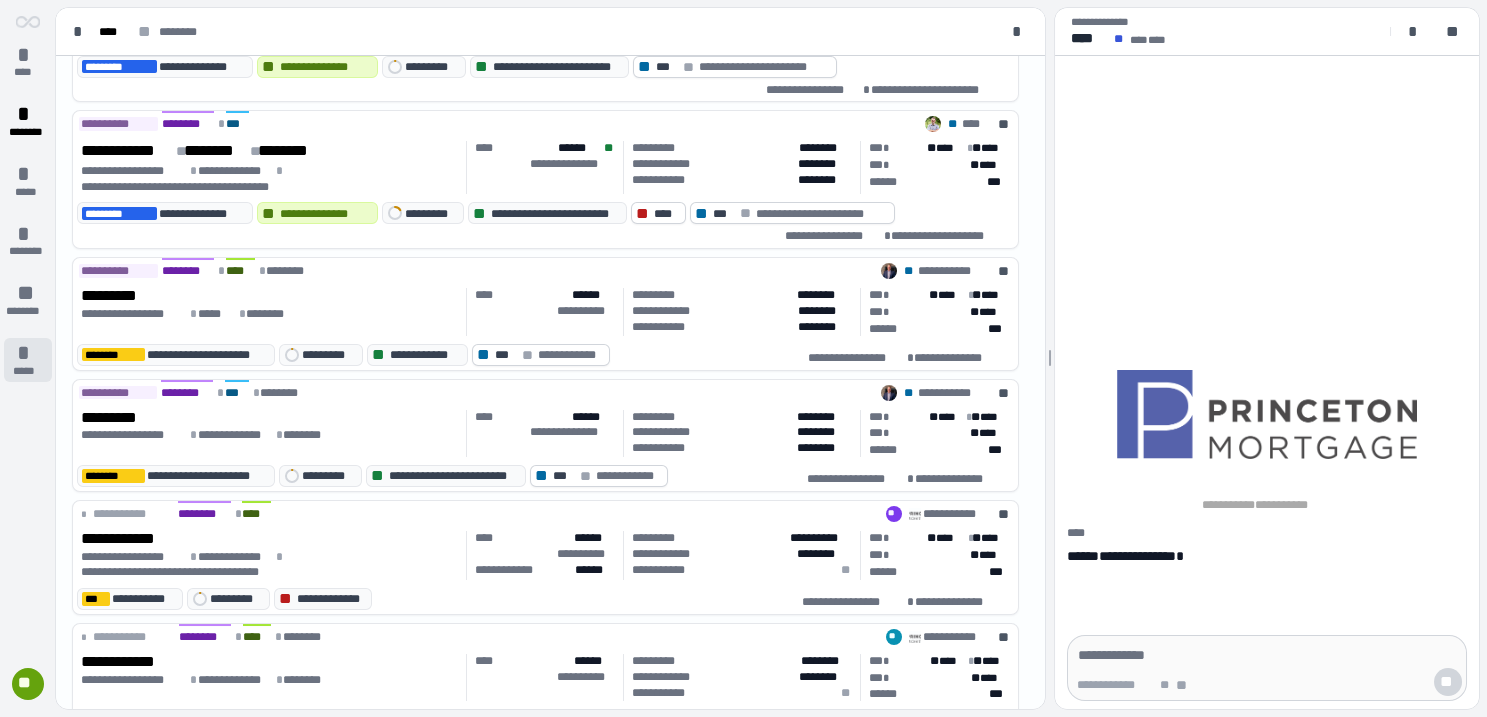 click on "*" at bounding box center (28, 353) 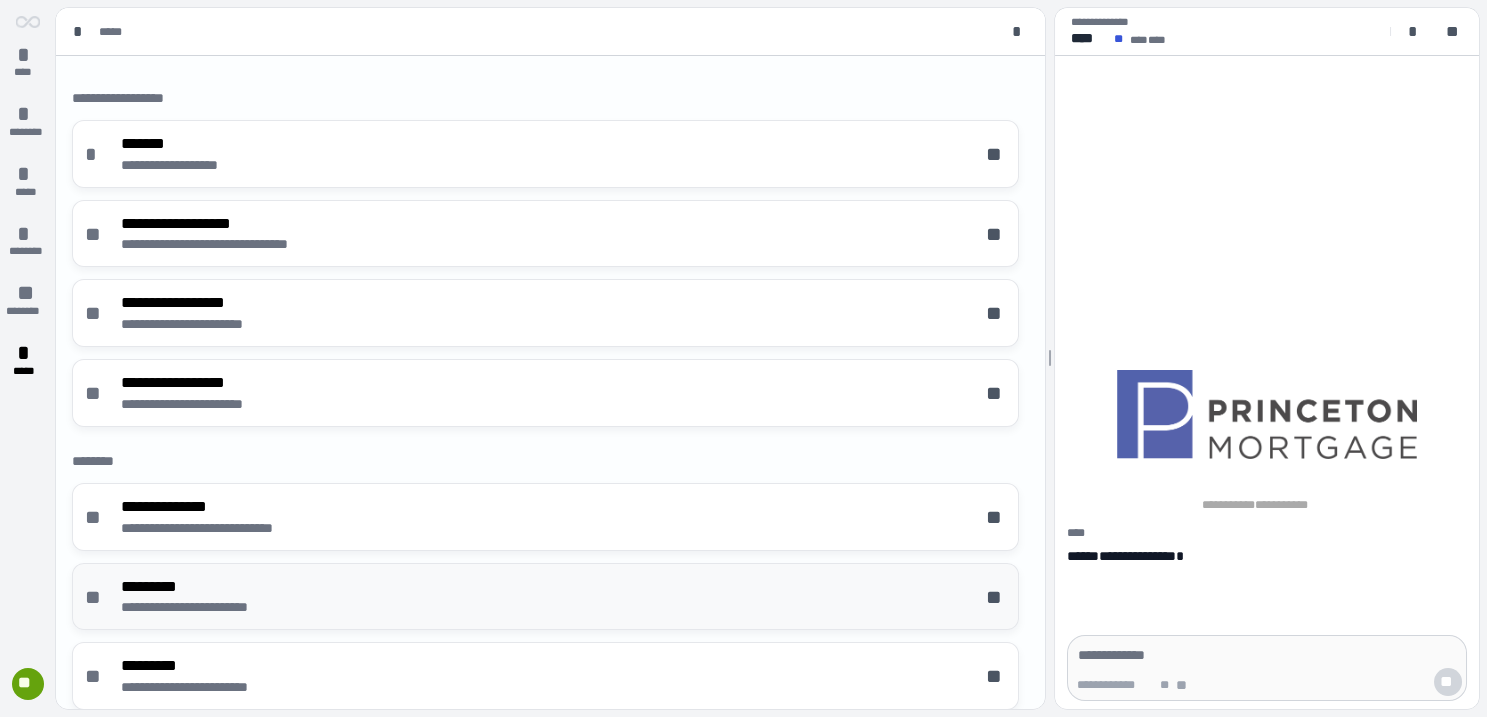 click on "**********" at bounding box center [213, 607] 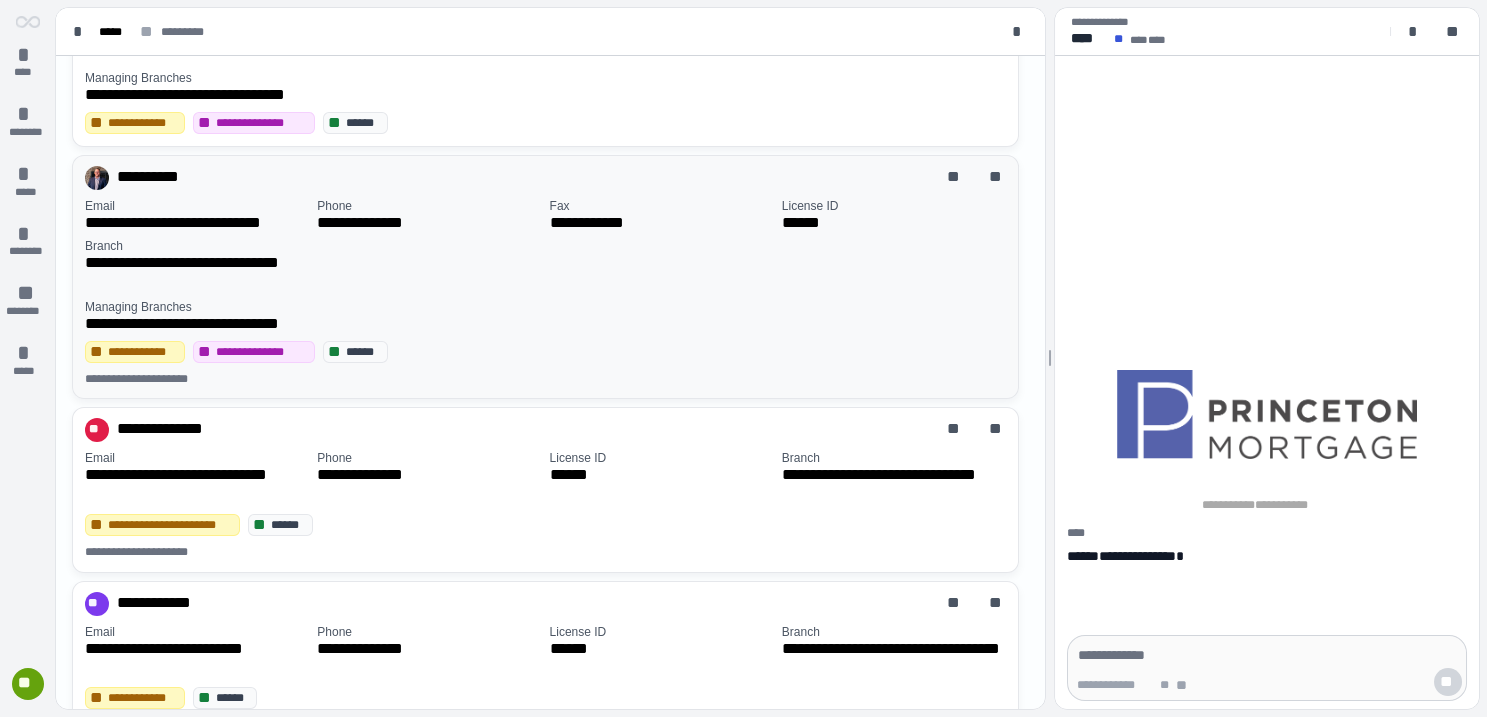 scroll, scrollTop: 223, scrollLeft: 0, axis: vertical 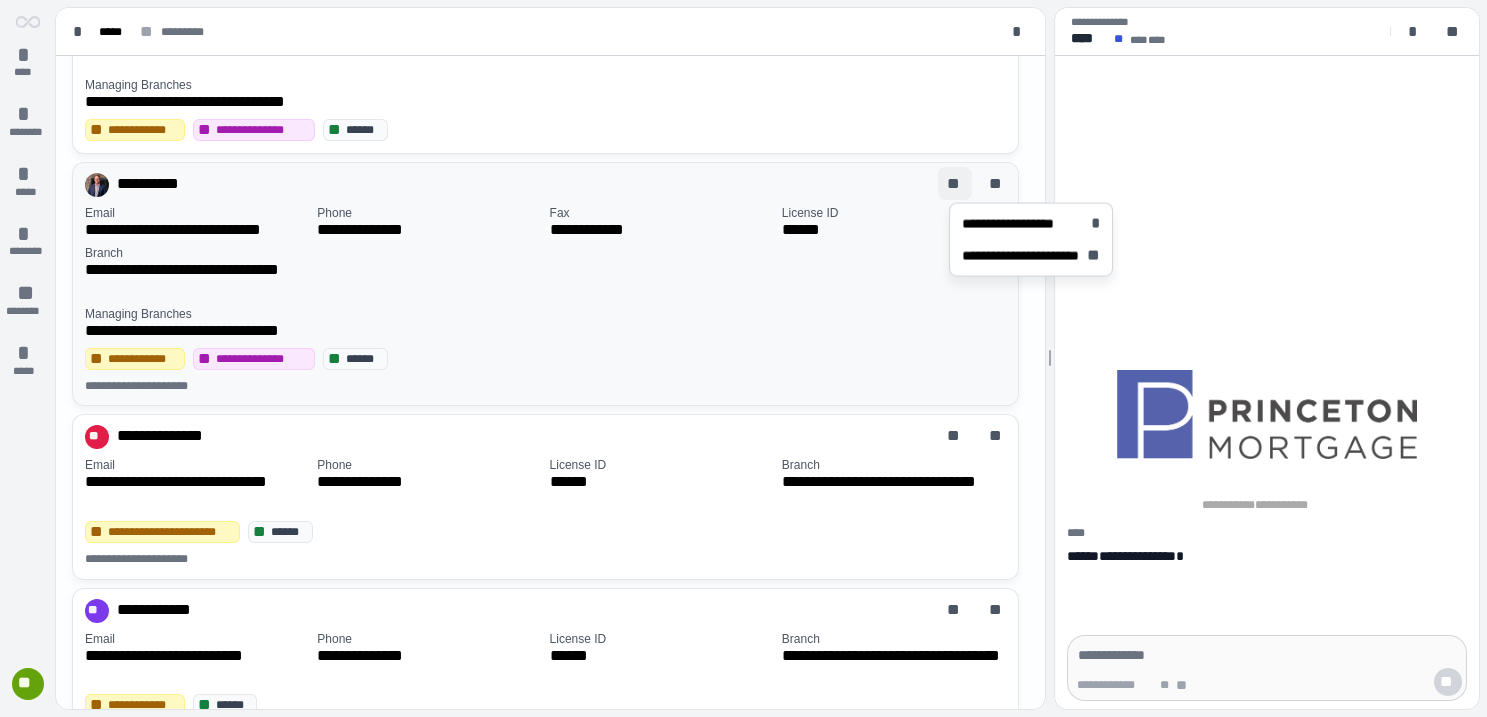 click on "**" at bounding box center (955, 184) 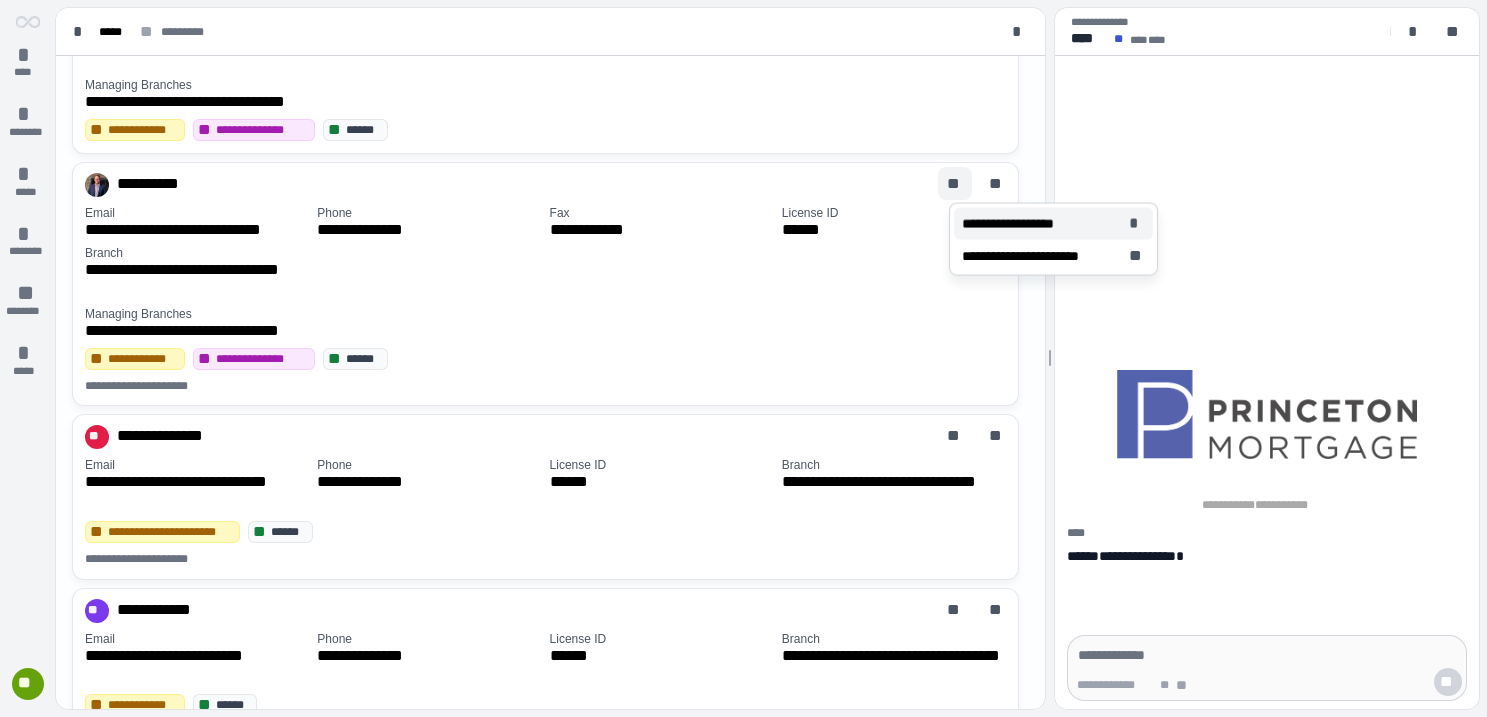 click on "**********" at bounding box center (1020, 224) 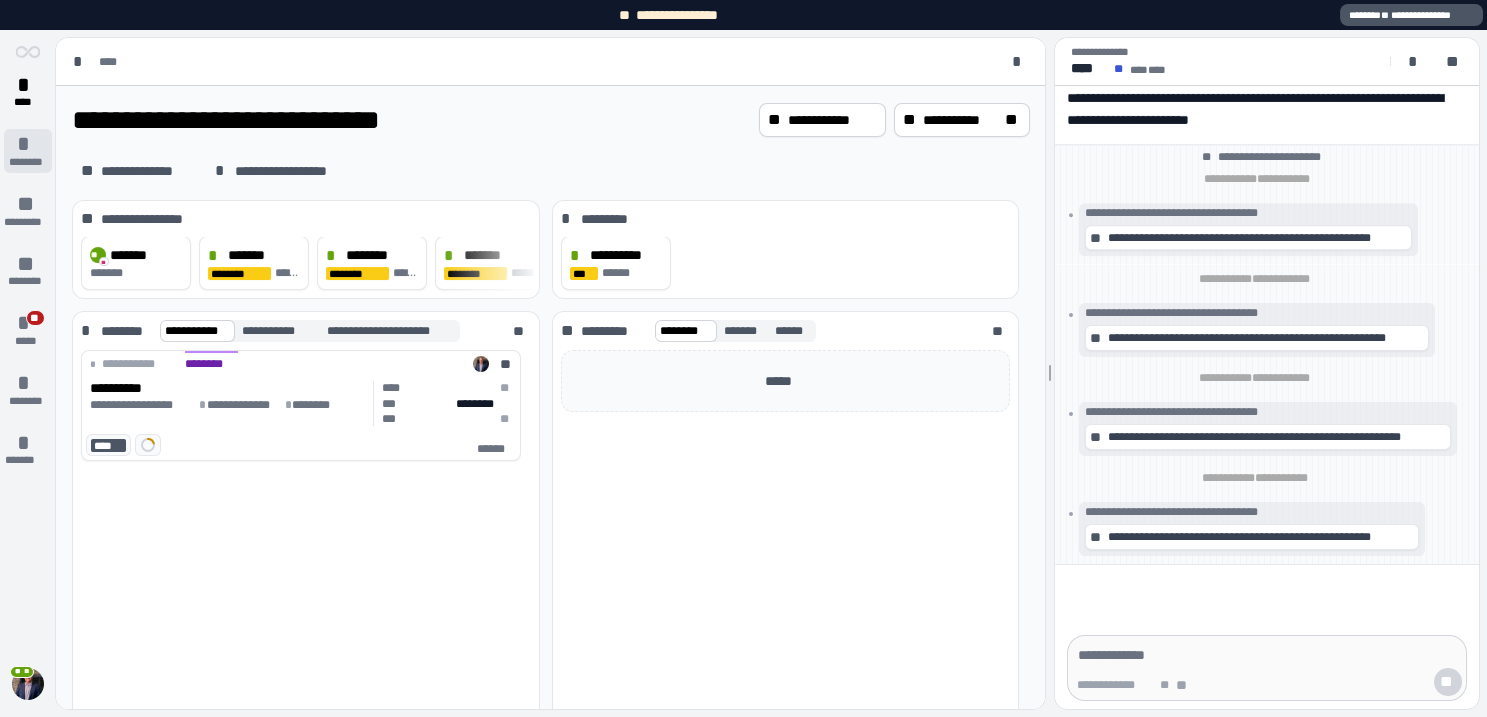click on "*" at bounding box center [28, 144] 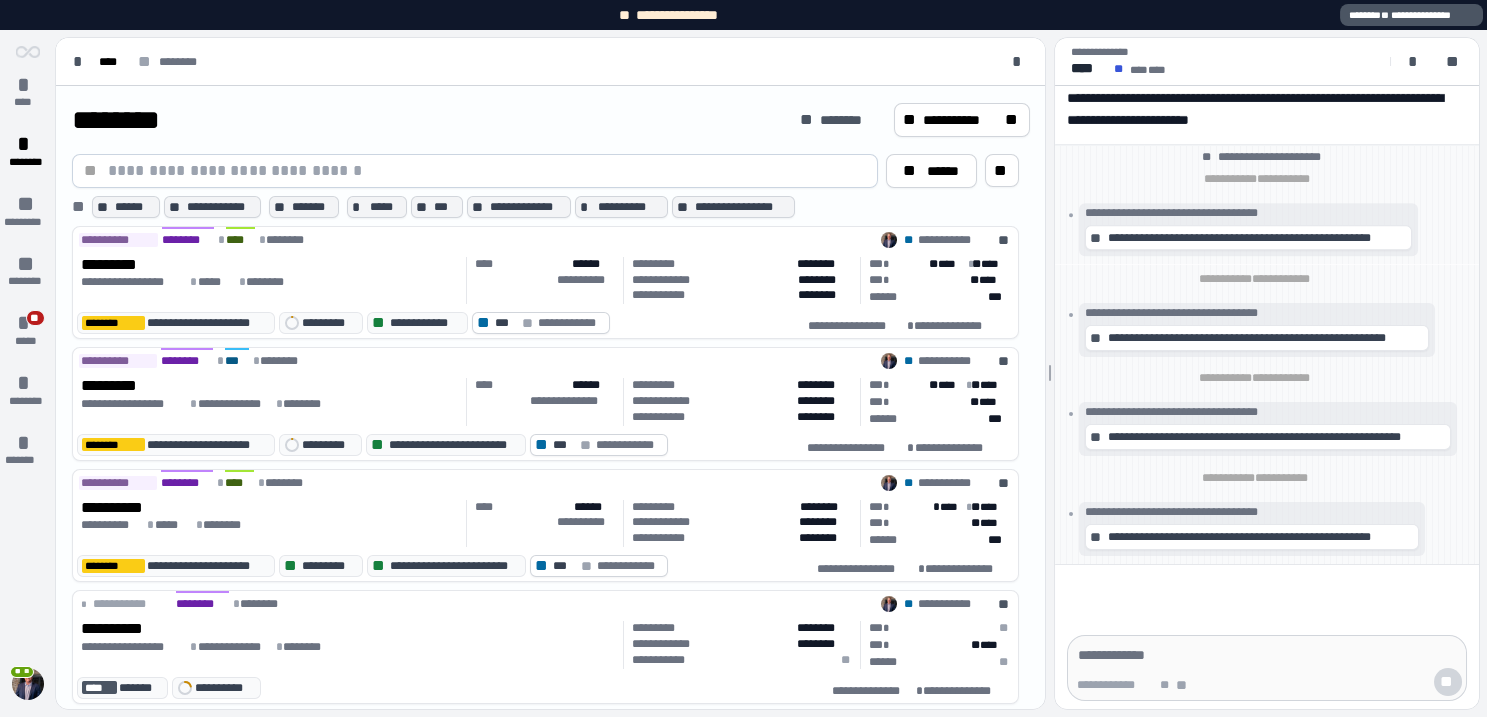 scroll, scrollTop: 0, scrollLeft: 0, axis: both 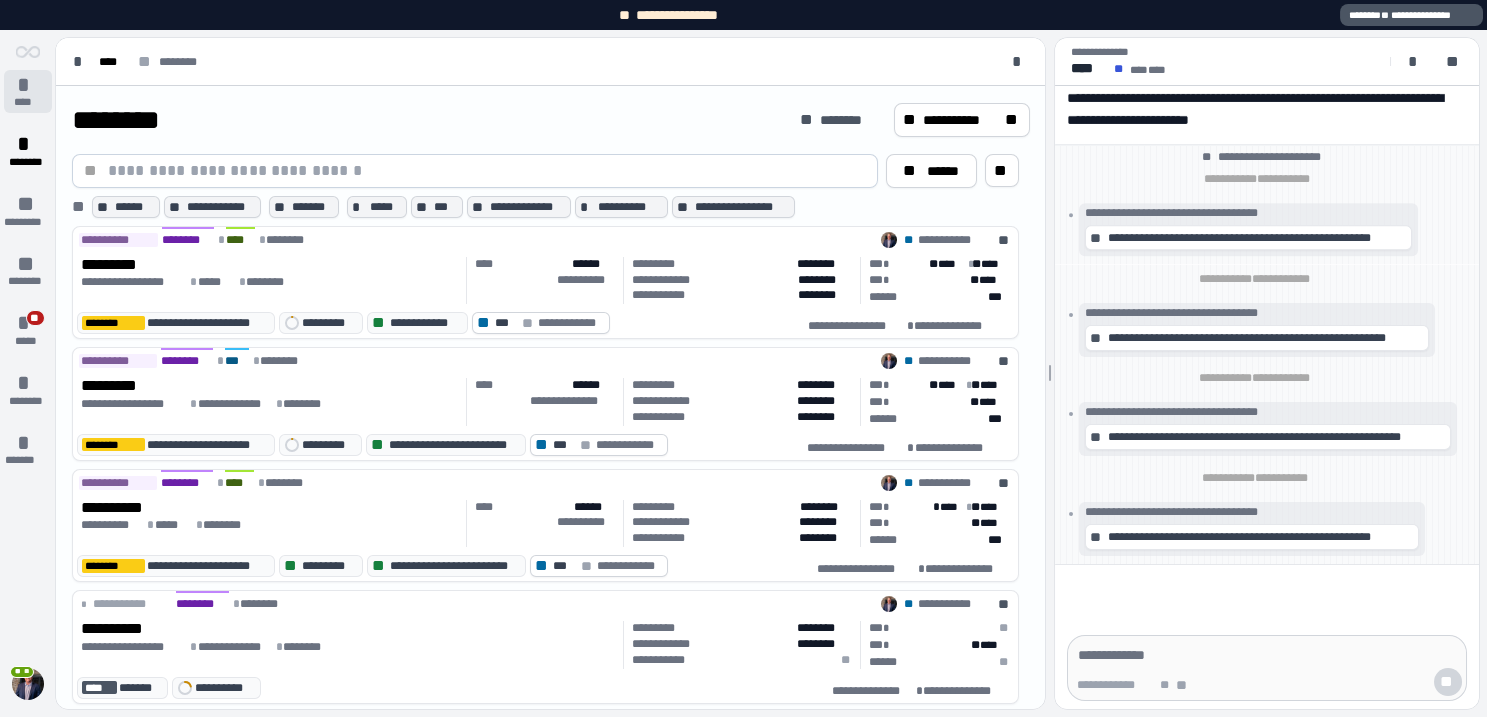 click on "*" at bounding box center (28, 85) 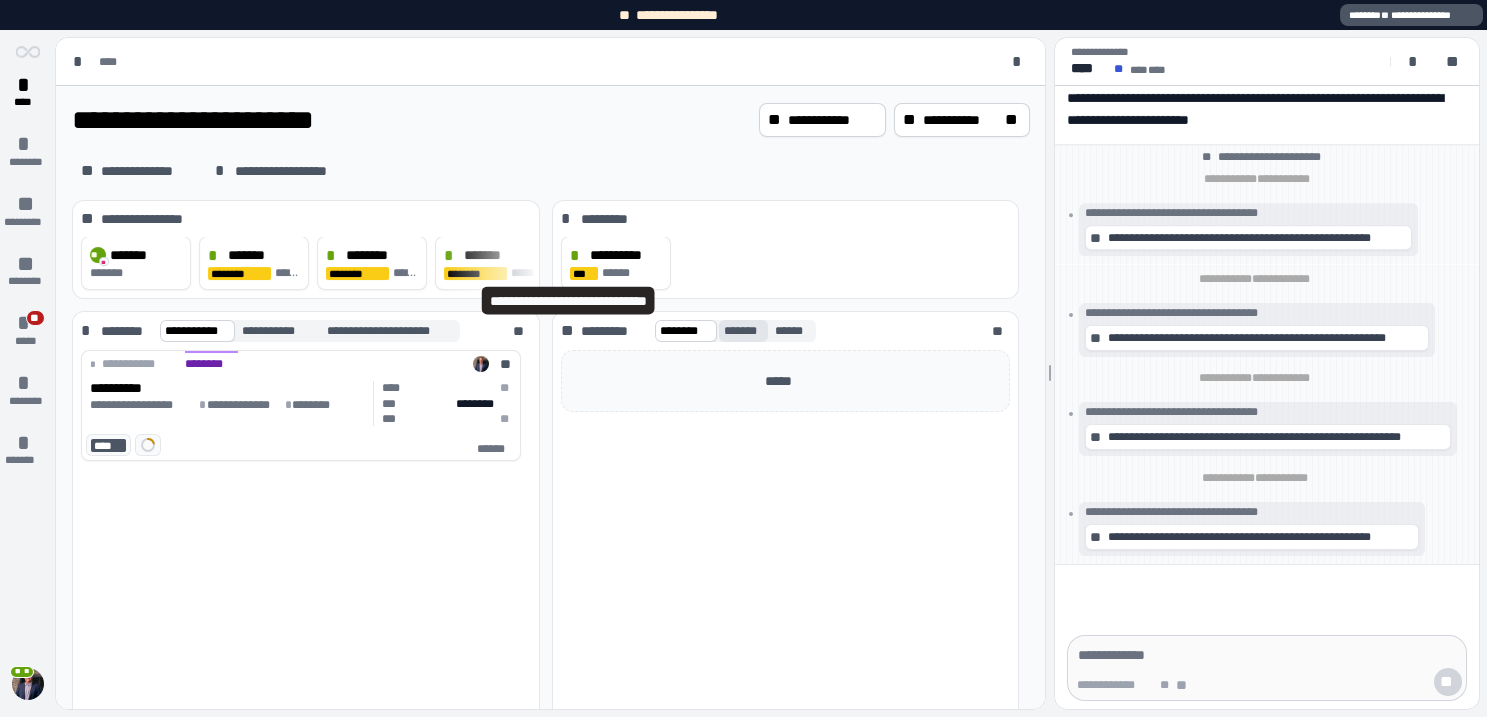 click on "*******" at bounding box center [743, 331] 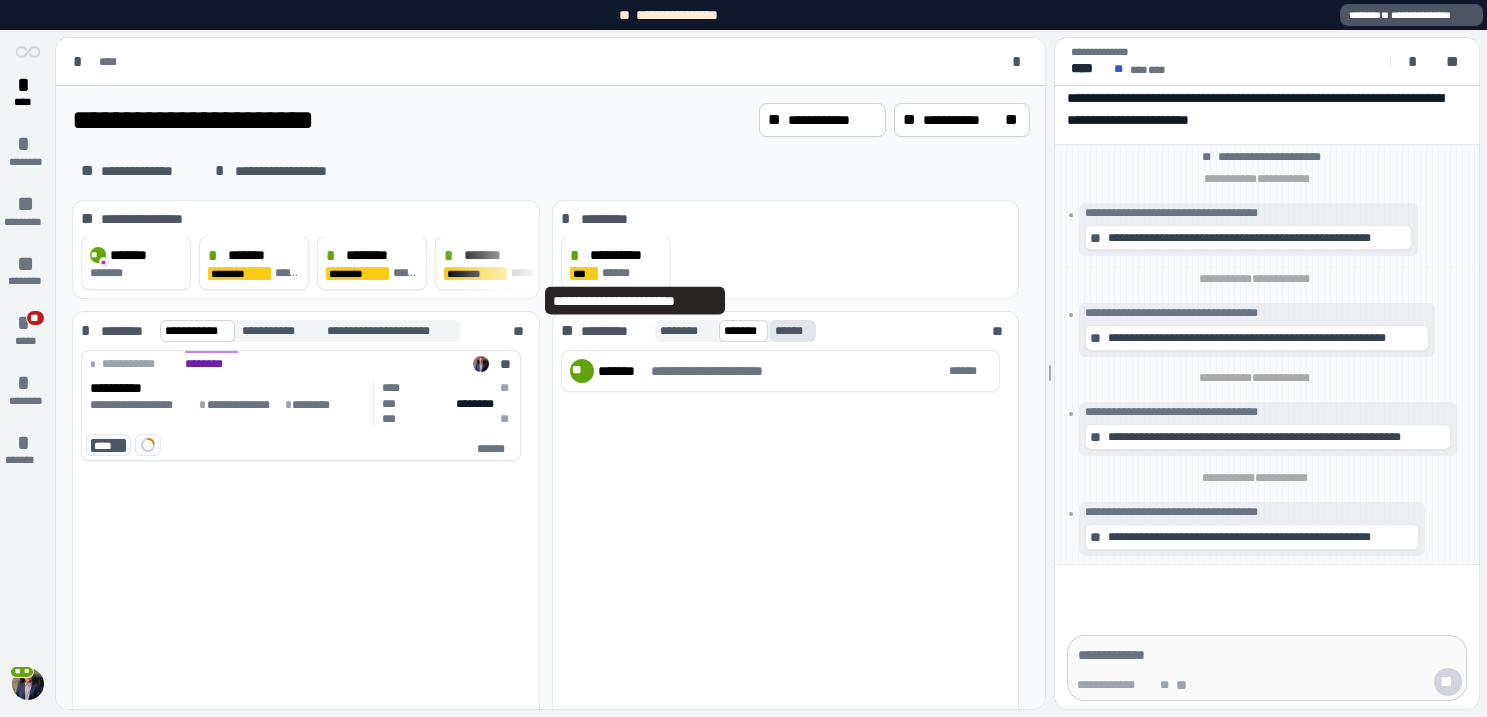 click on "******" at bounding box center [793, 331] 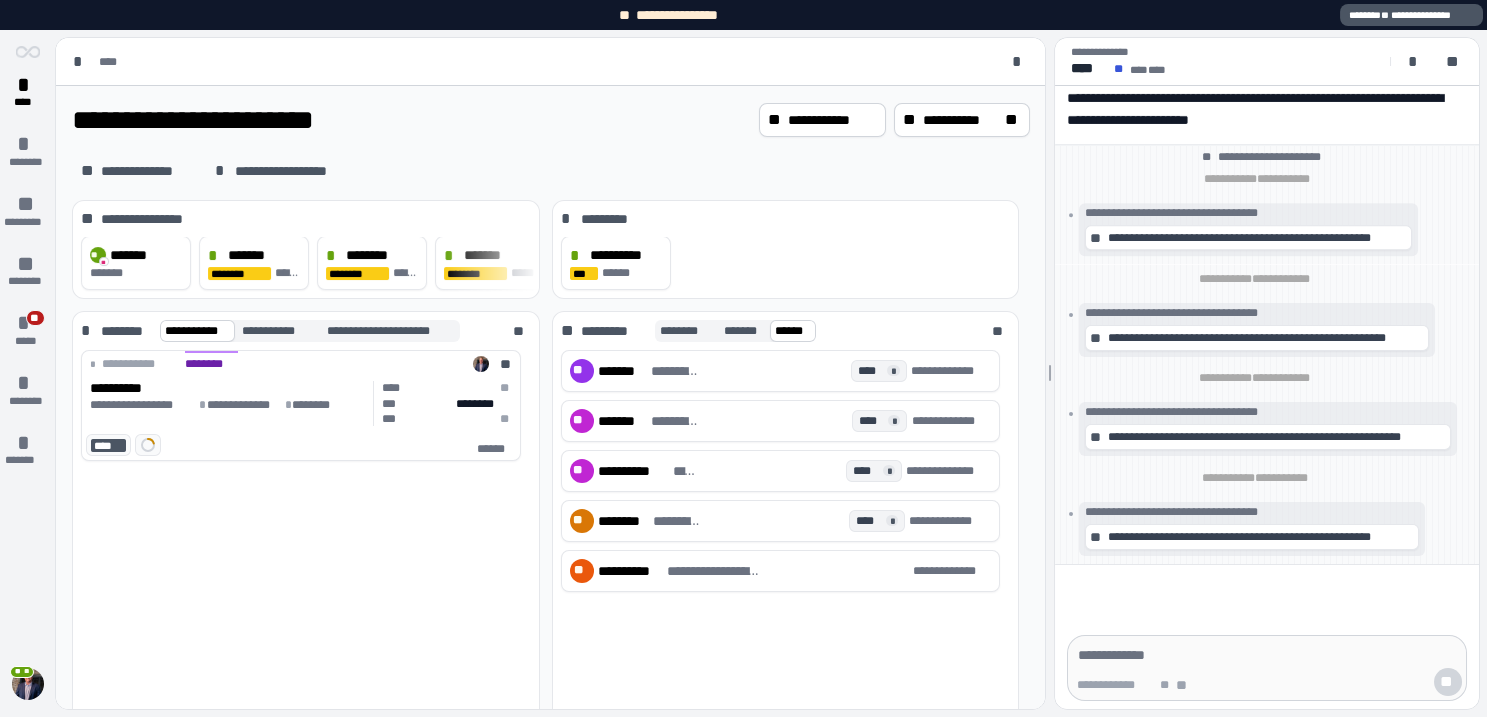 scroll, scrollTop: 0, scrollLeft: 0, axis: both 